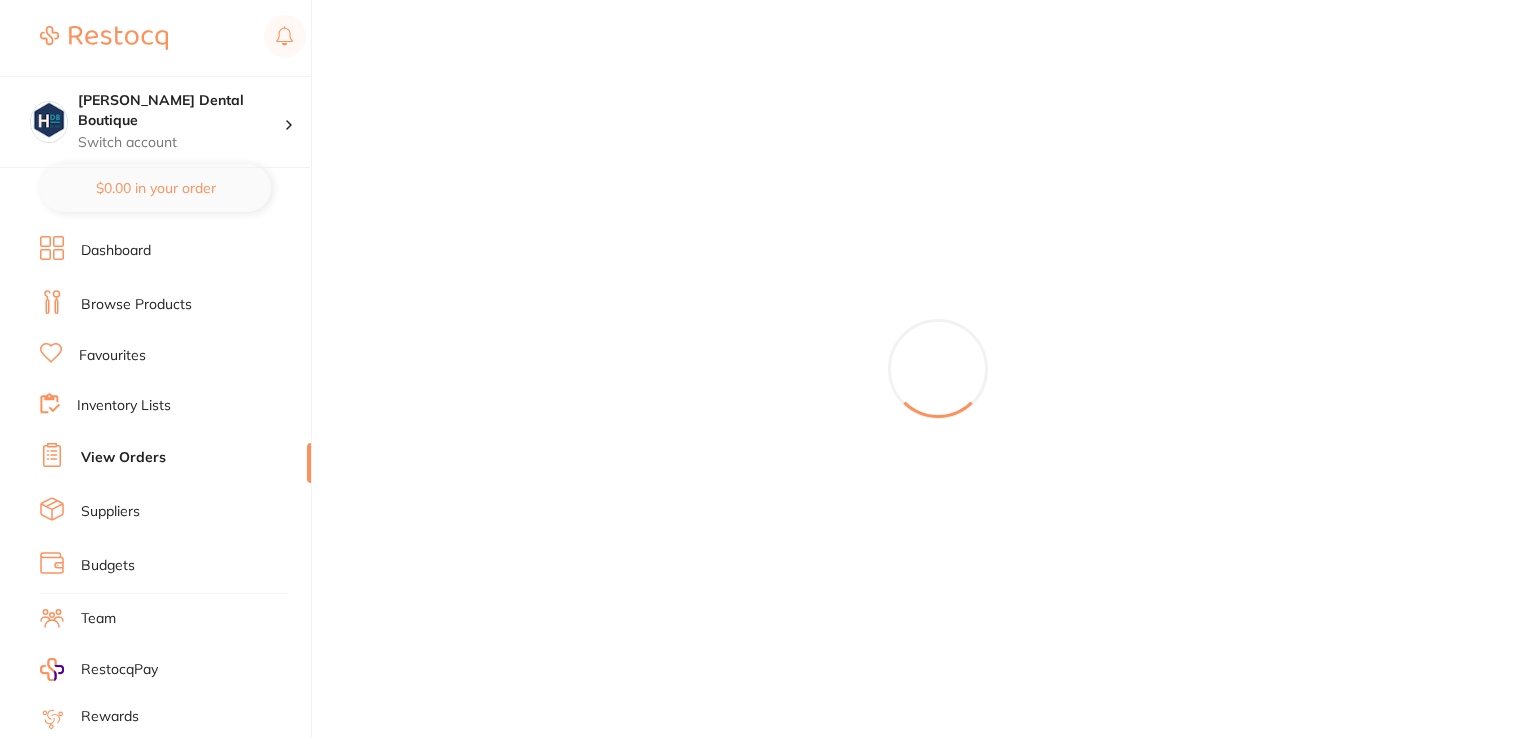 scroll, scrollTop: 0, scrollLeft: 0, axis: both 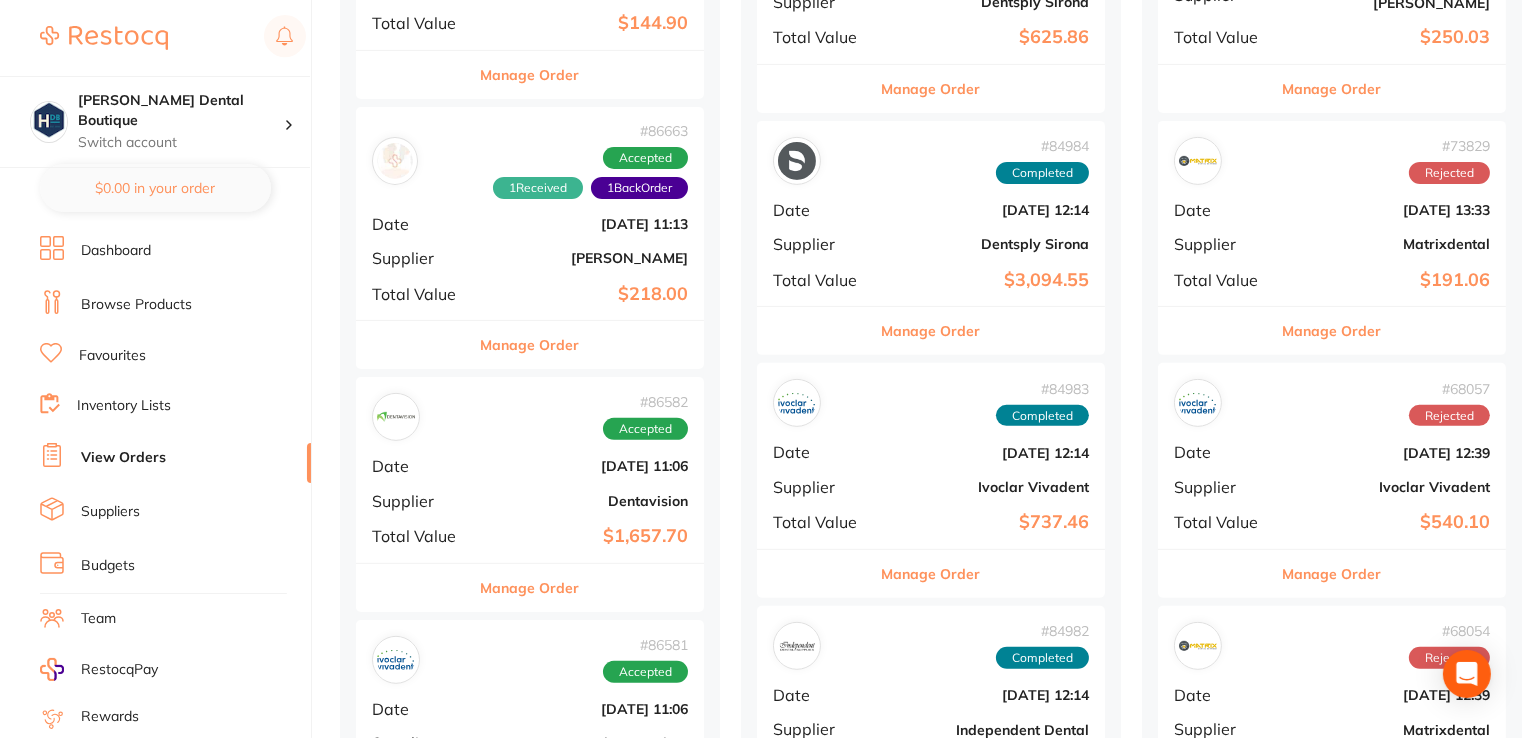 click on "Manage Order" at bounding box center (530, 345) 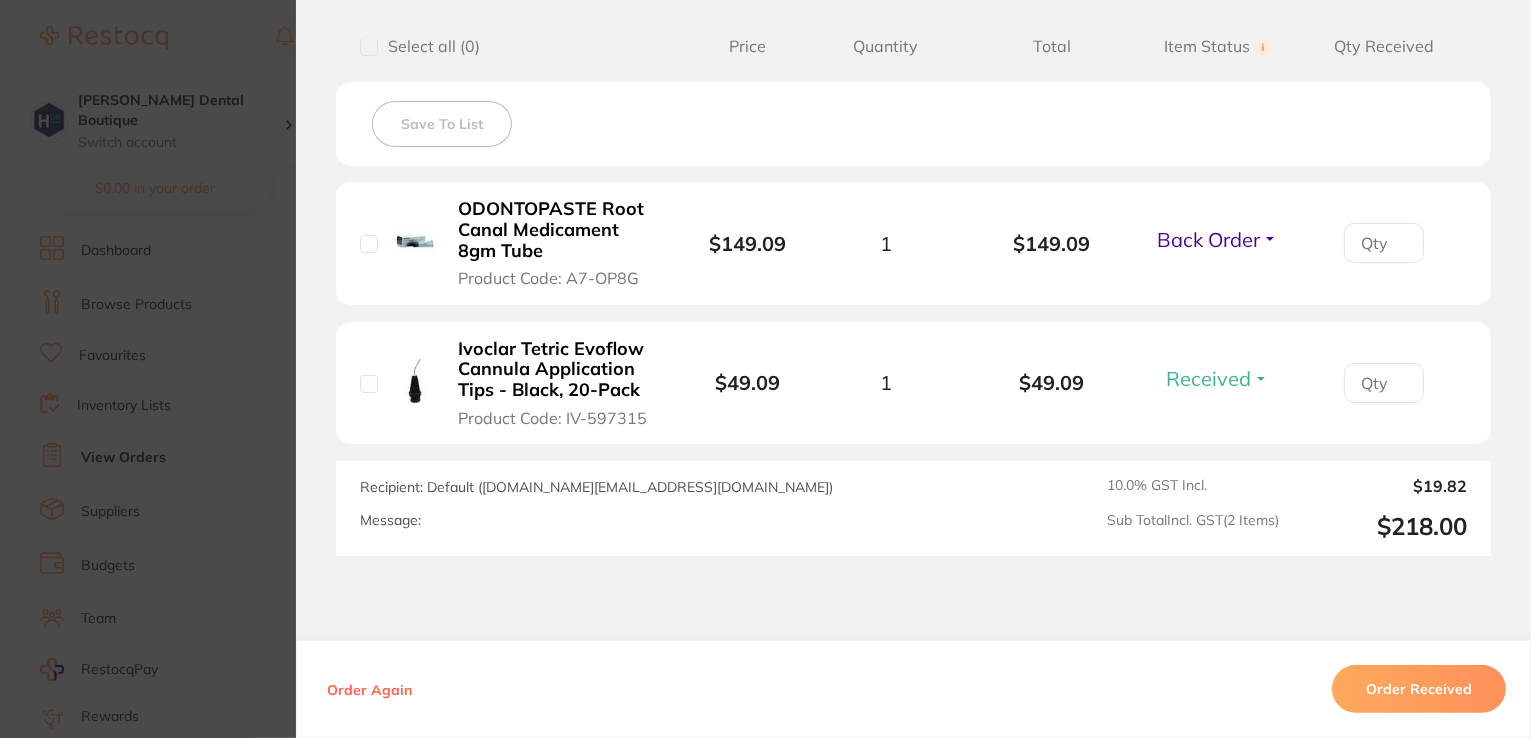 scroll, scrollTop: 600, scrollLeft: 0, axis: vertical 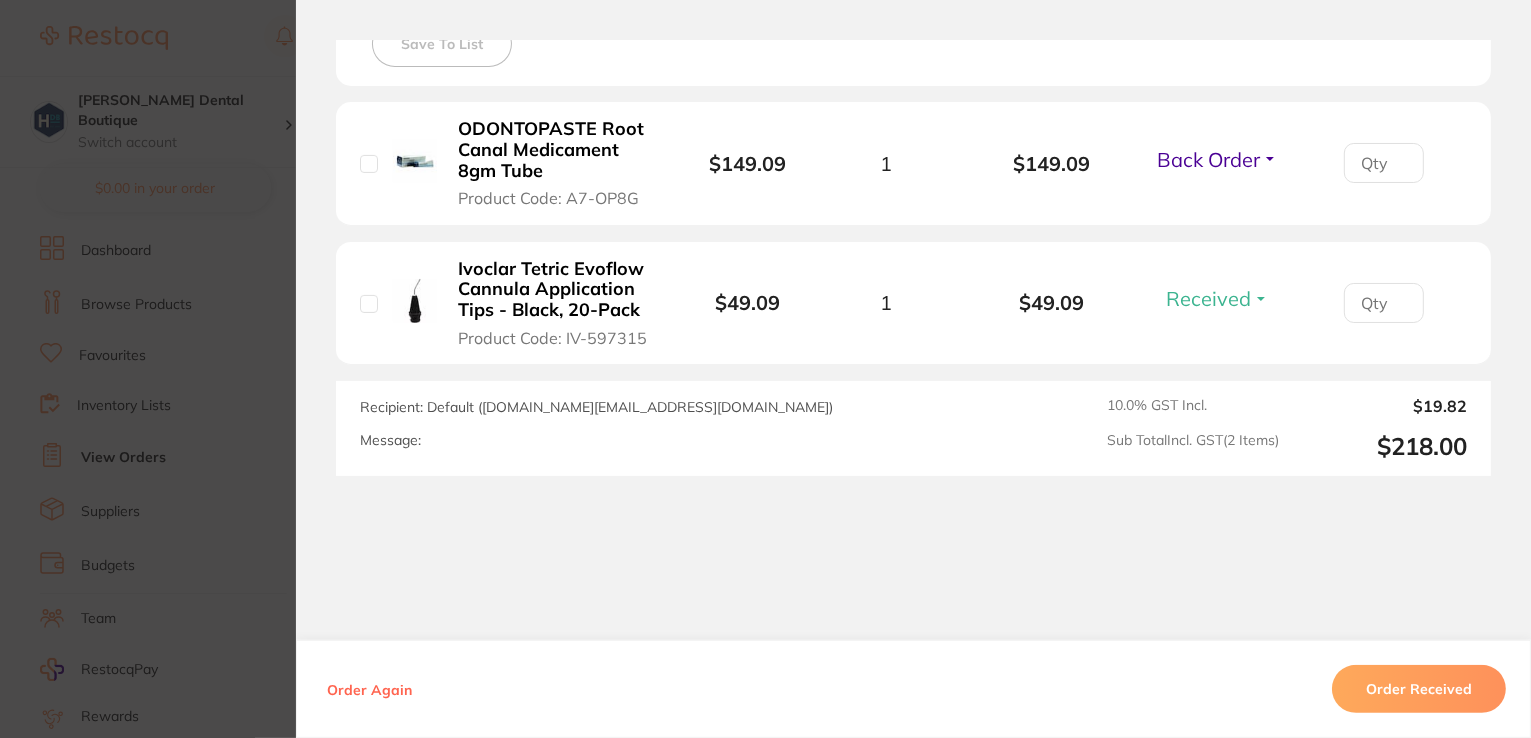 click on "Back Order" at bounding box center (1208, 159) 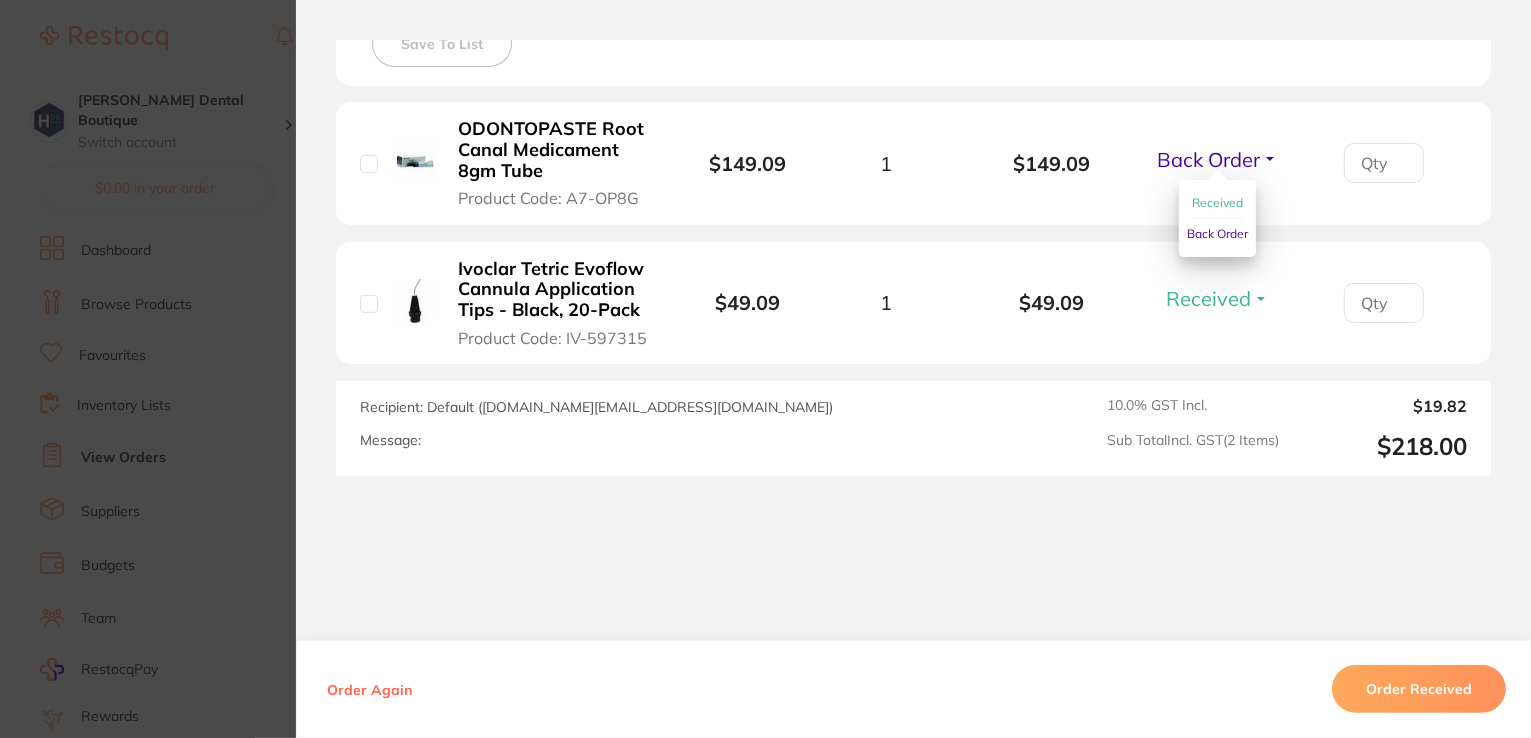 click on "Received" at bounding box center (1217, 202) 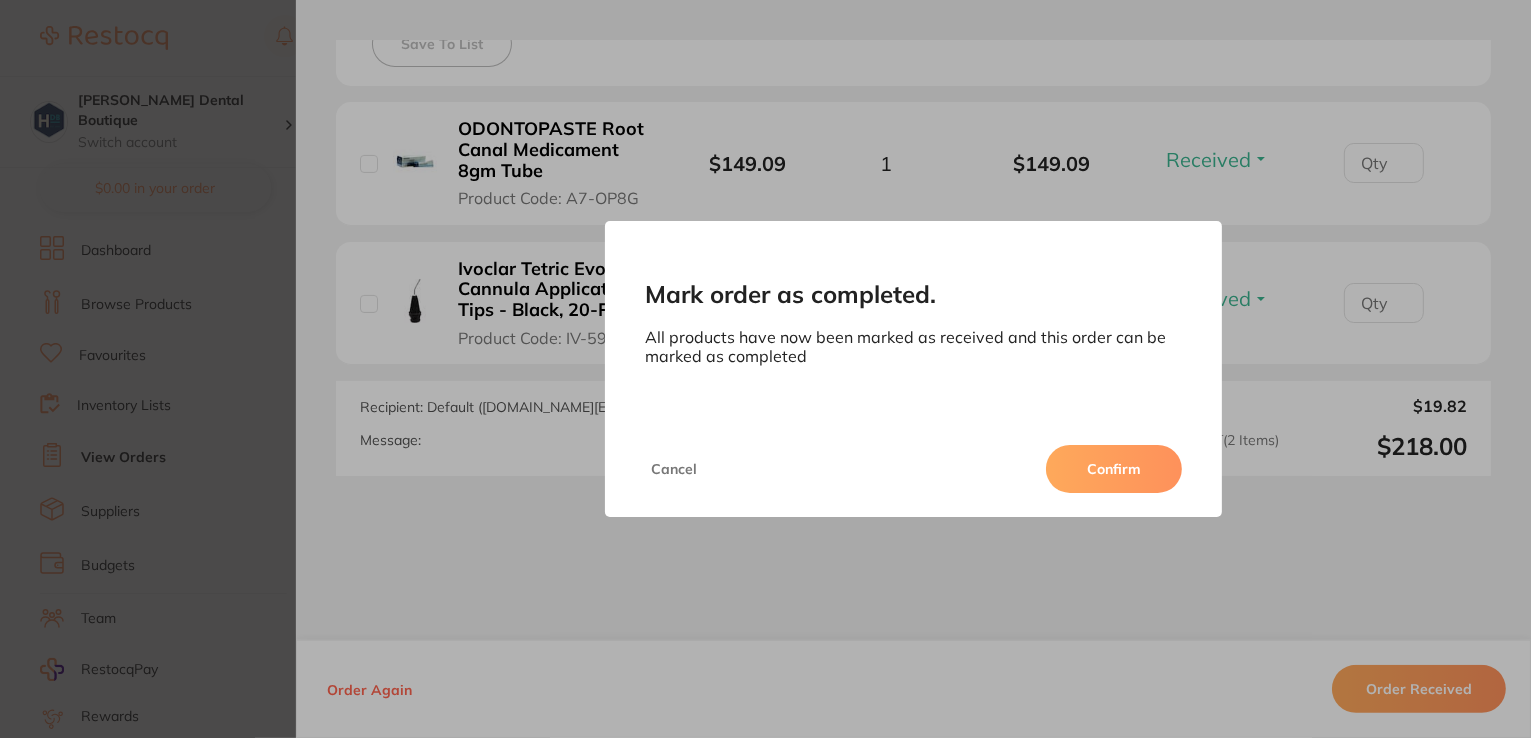 click on "Confirm" at bounding box center (1114, 469) 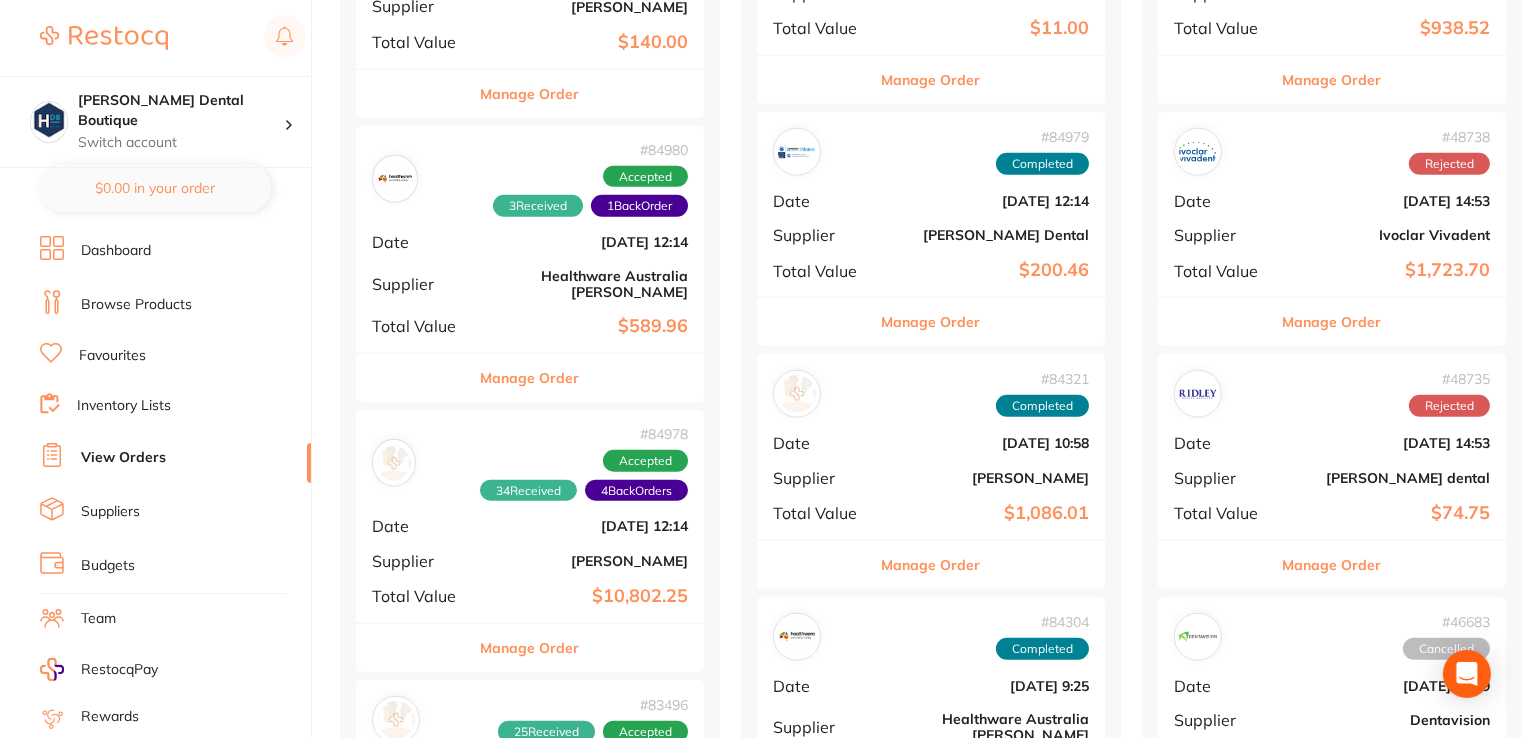 scroll, scrollTop: 2300, scrollLeft: 0, axis: vertical 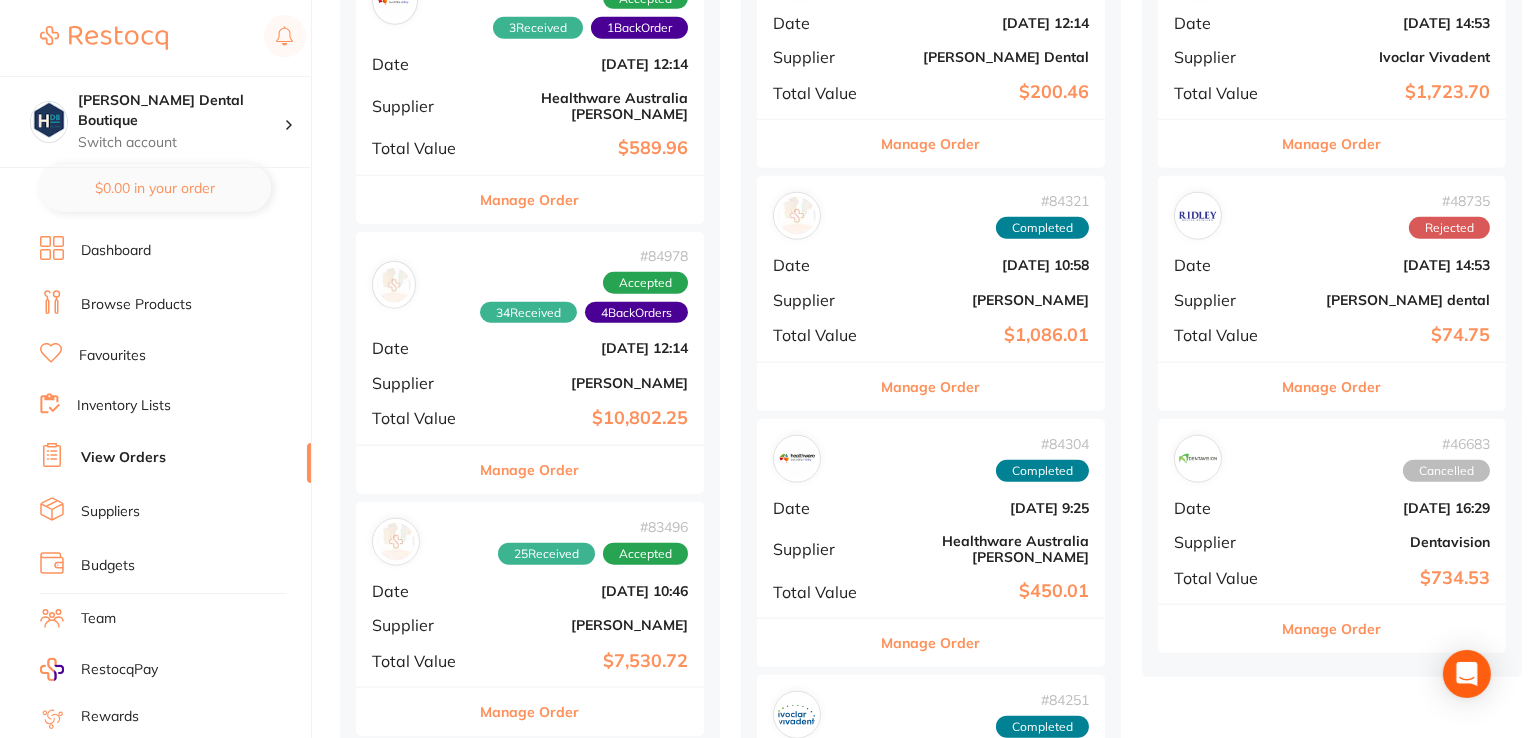 click on "Manage Order" at bounding box center (530, 470) 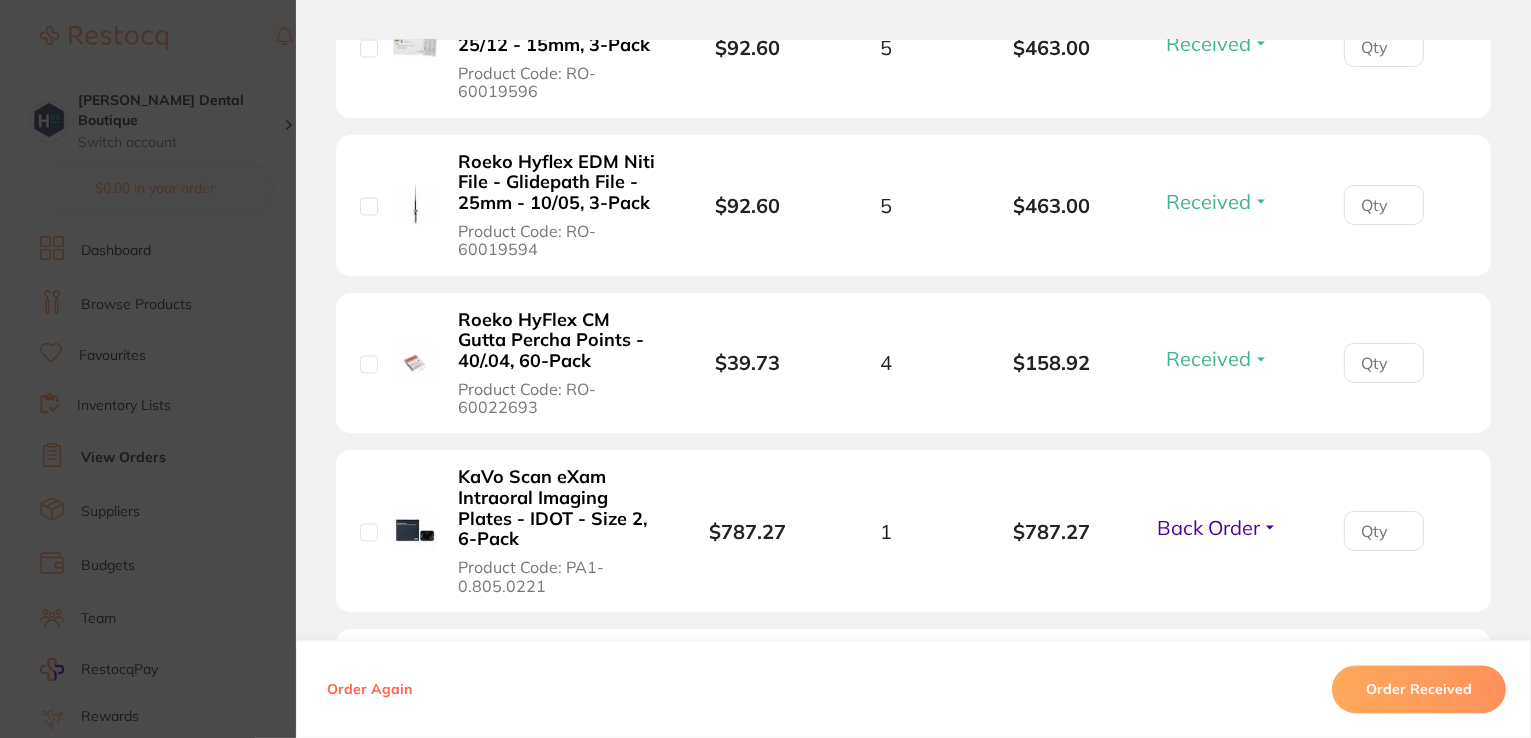 scroll, scrollTop: 4200, scrollLeft: 0, axis: vertical 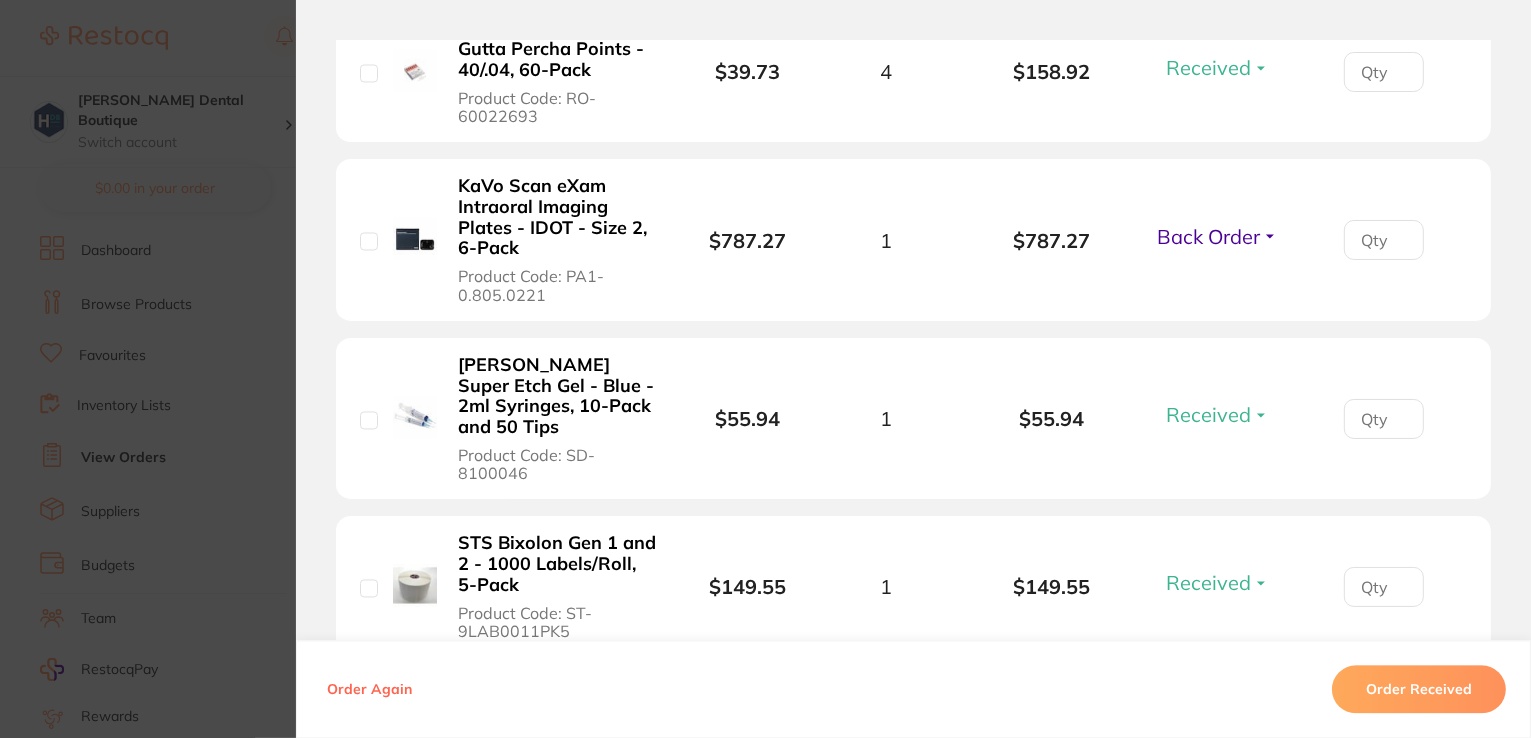 click on "Back Order" at bounding box center [1208, 236] 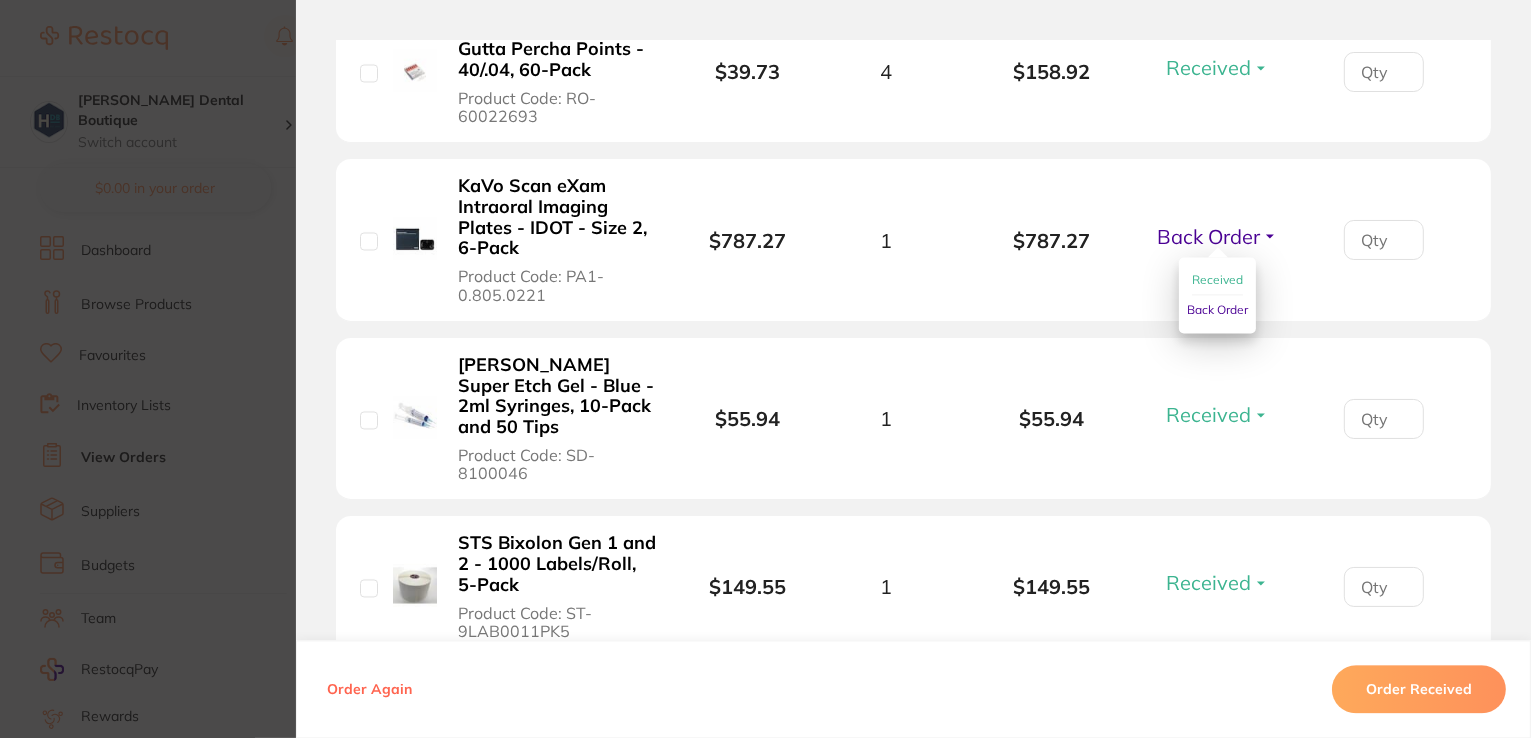 click on "Received" at bounding box center [1217, 280] 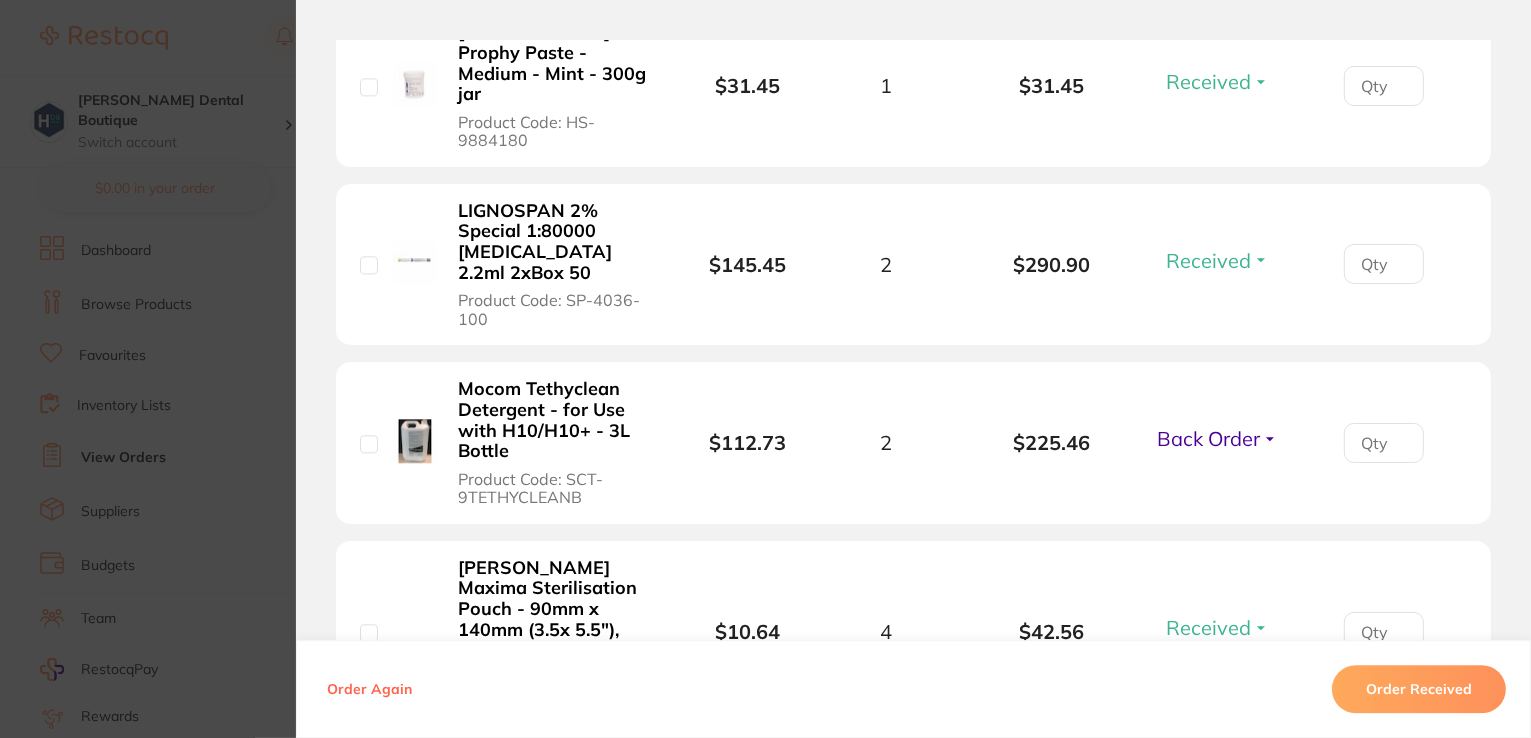 scroll, scrollTop: 5100, scrollLeft: 0, axis: vertical 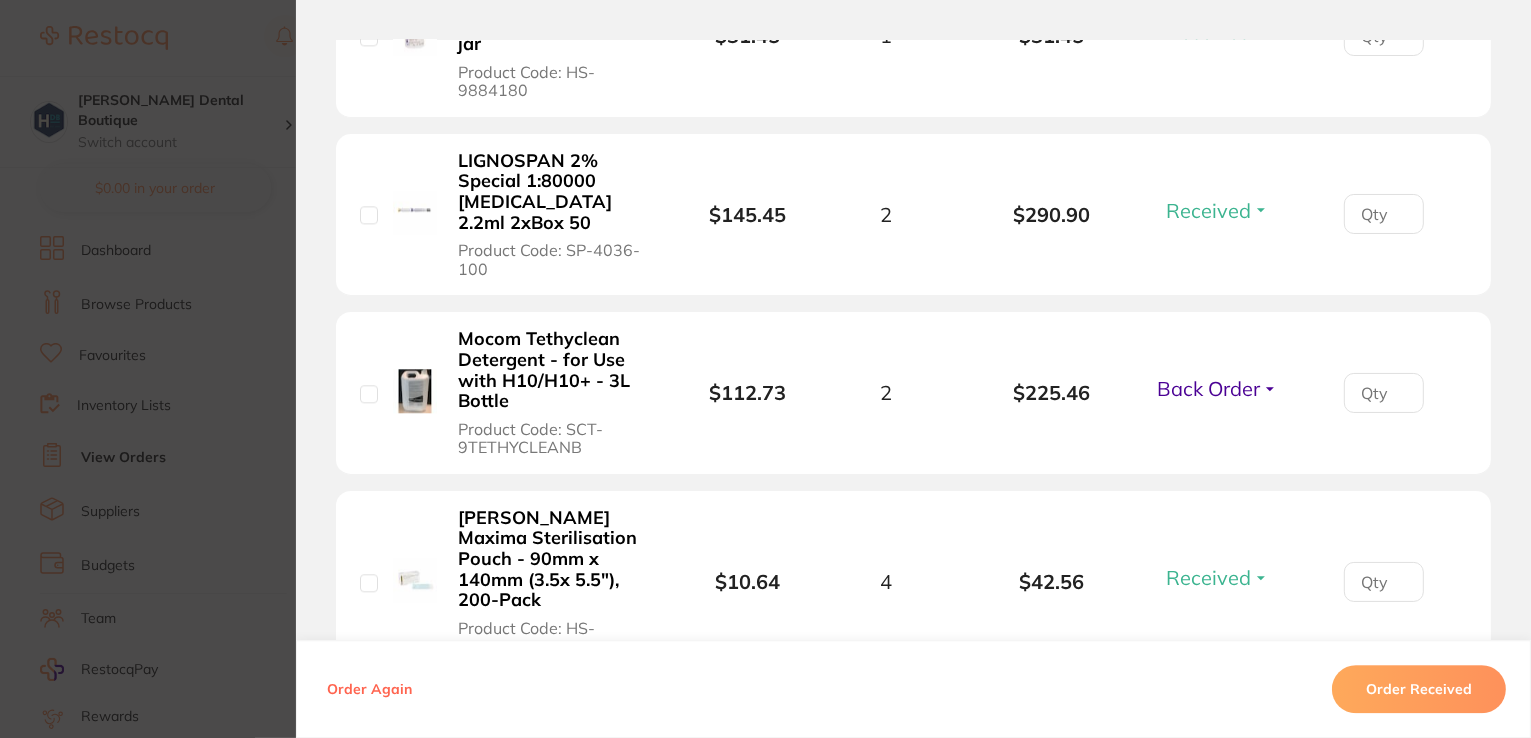click on "Back Order" at bounding box center (1208, 388) 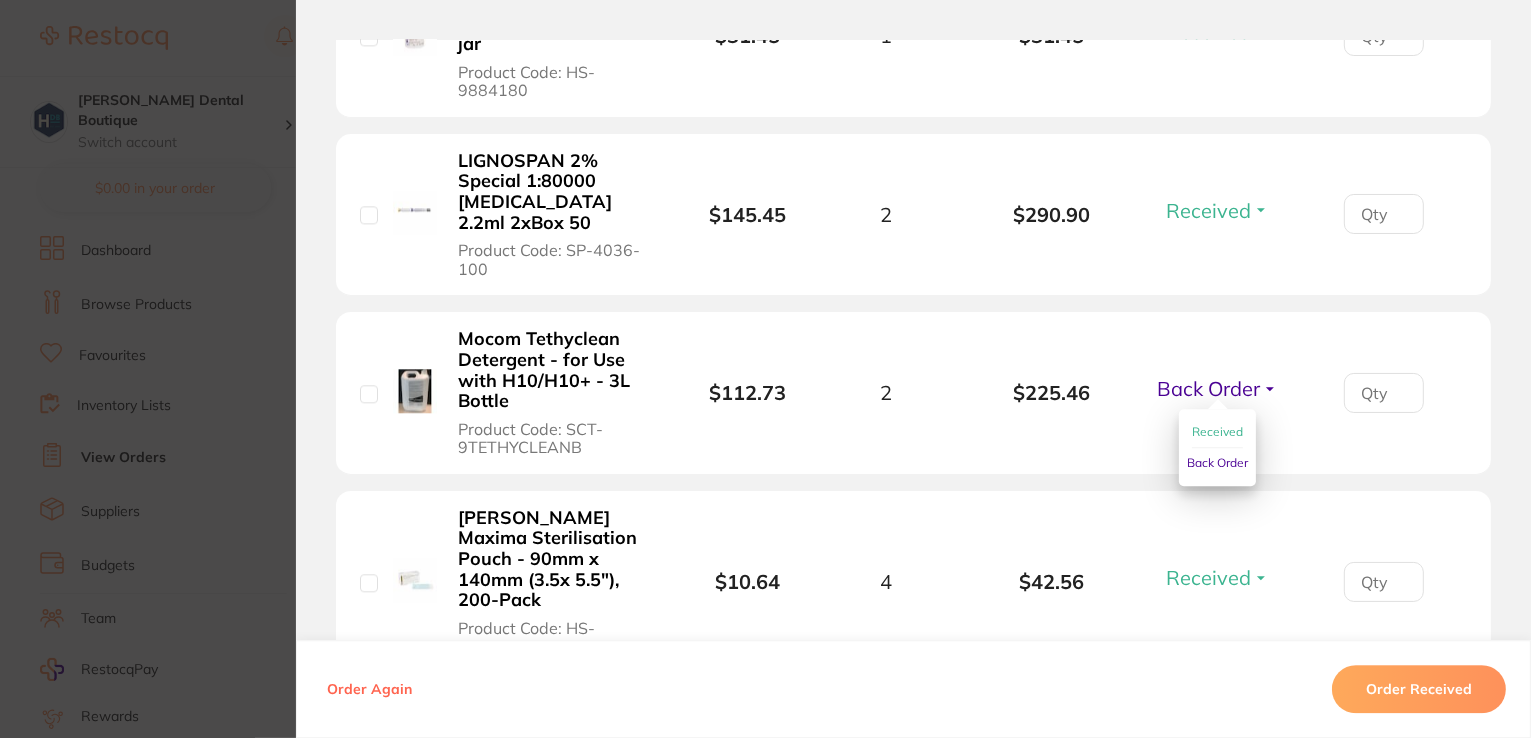 click on "Received" at bounding box center [1217, 431] 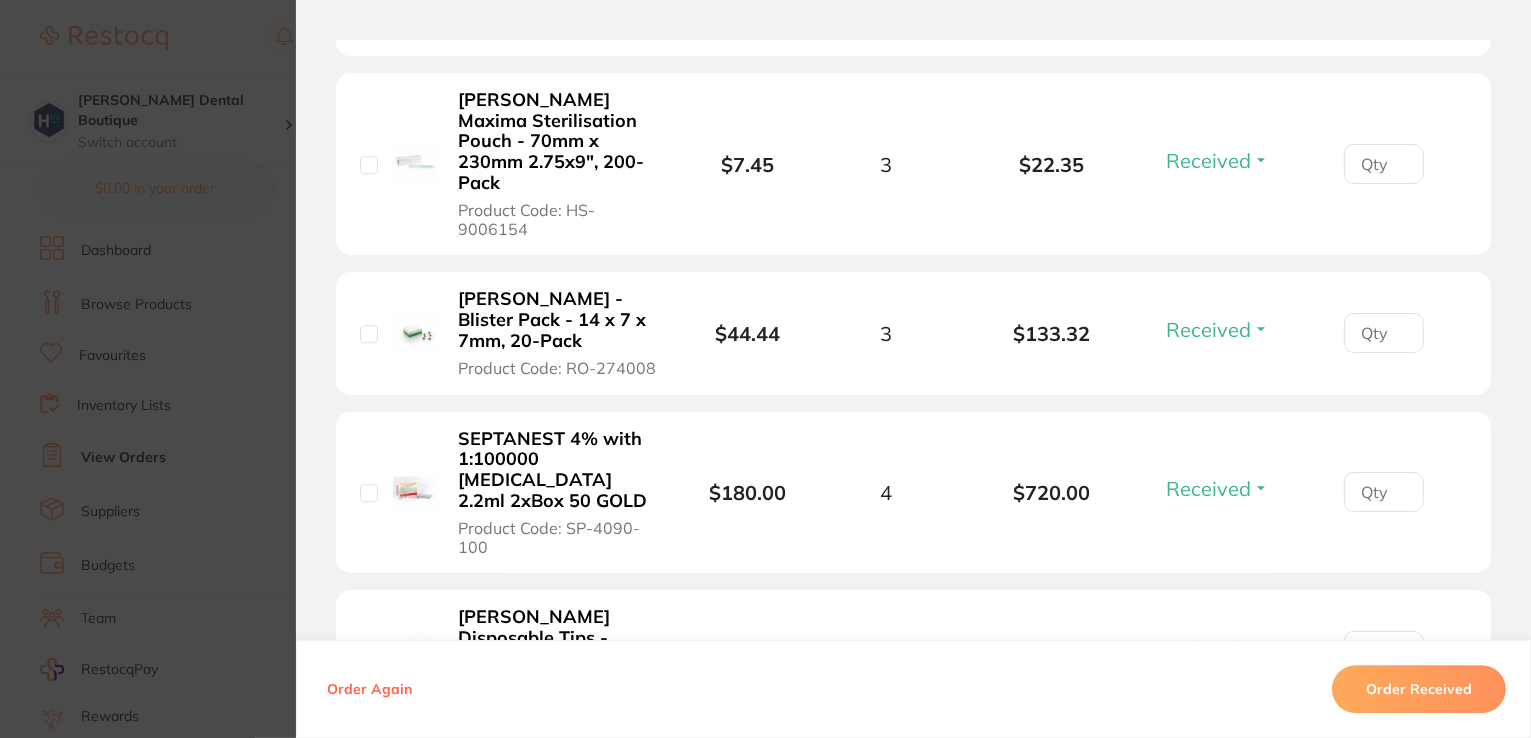 scroll, scrollTop: 5800, scrollLeft: 0, axis: vertical 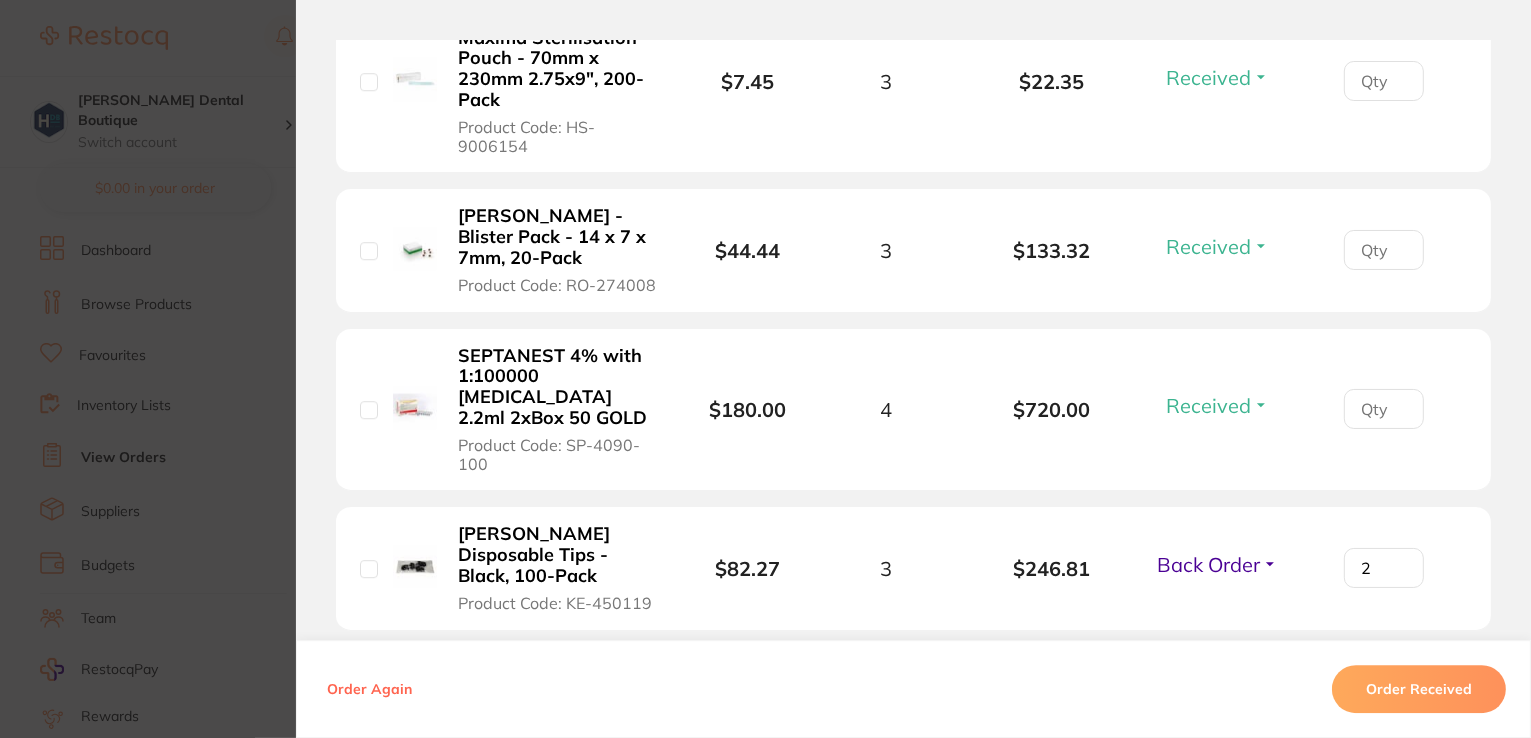 click on "Back Order" at bounding box center (1208, 564) 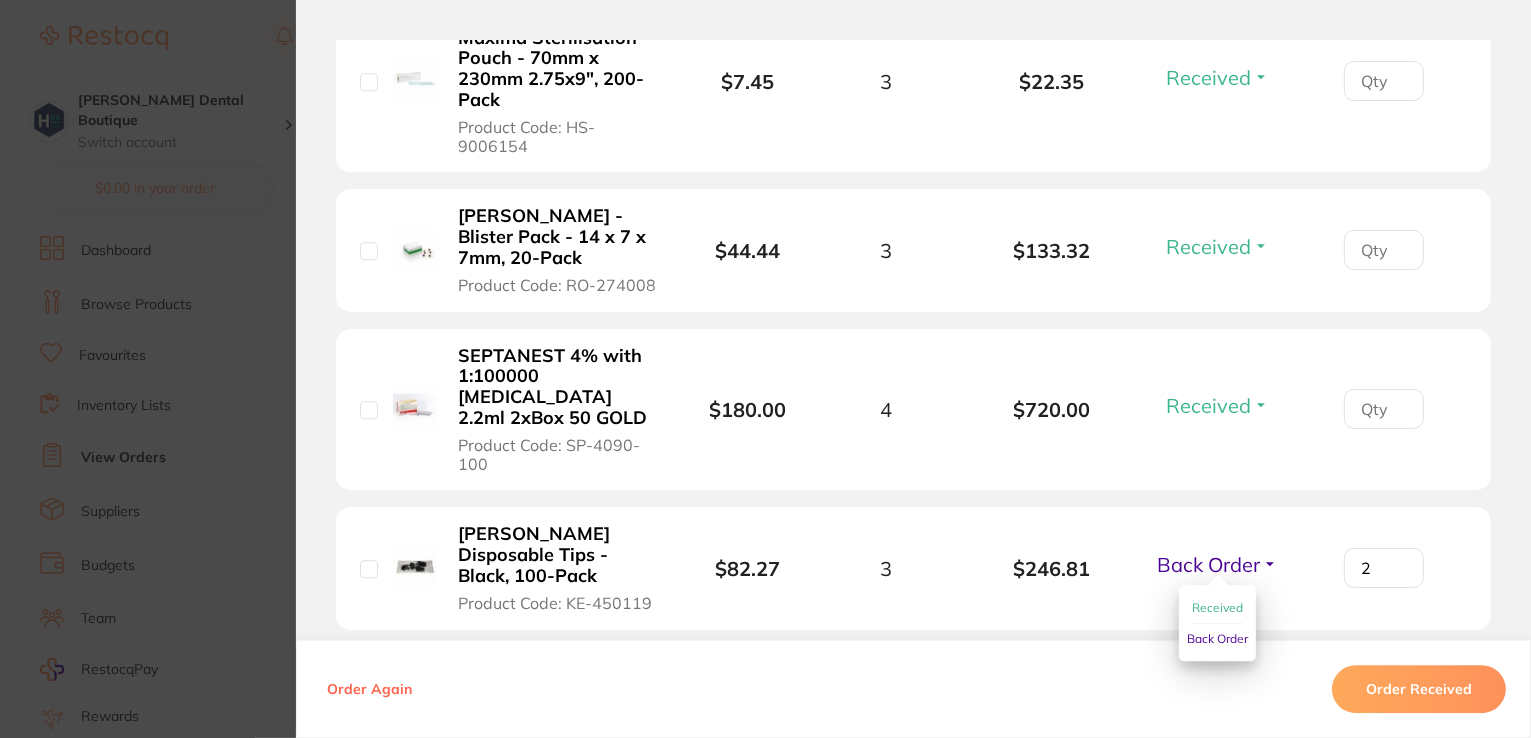 click on "Received" at bounding box center [1217, 607] 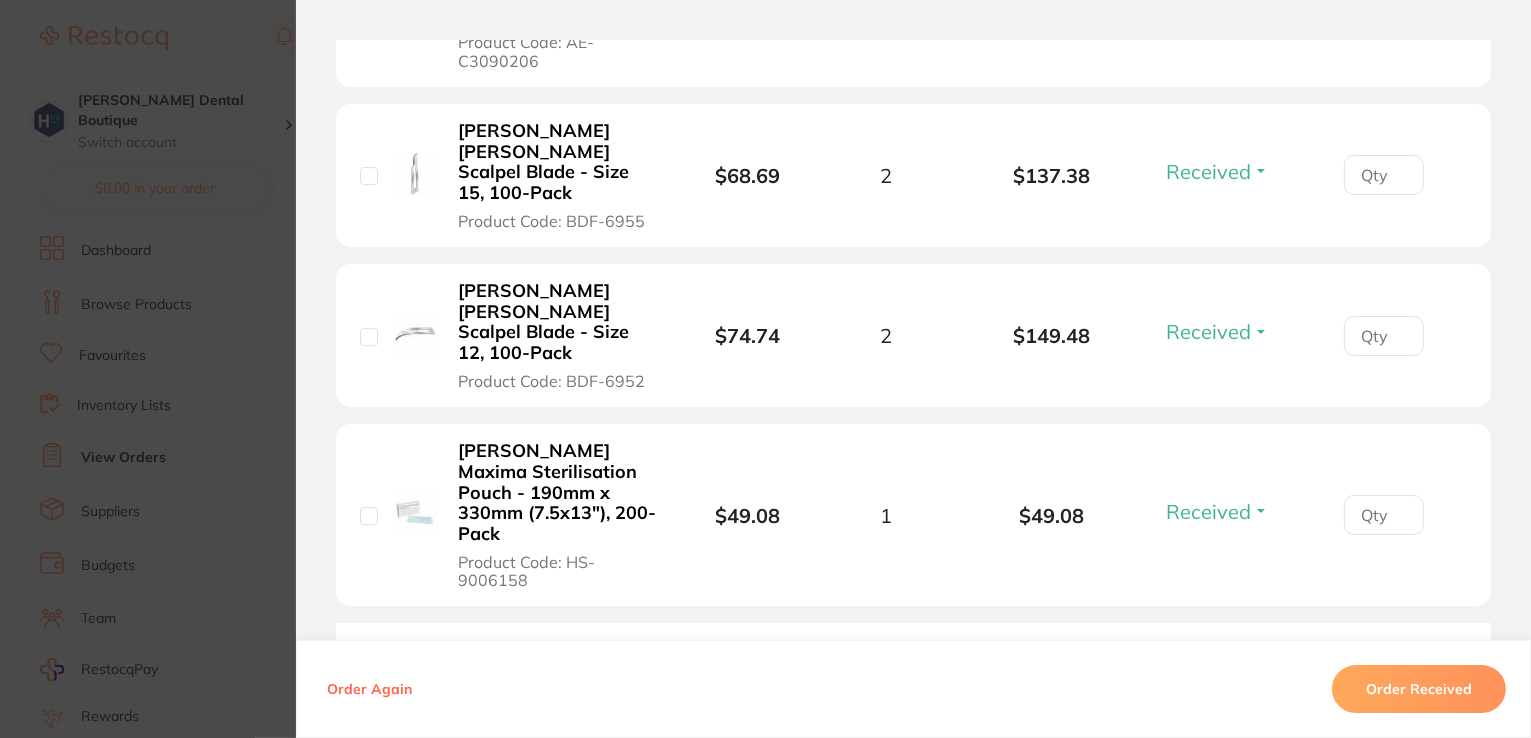 scroll, scrollTop: 6645, scrollLeft: 0, axis: vertical 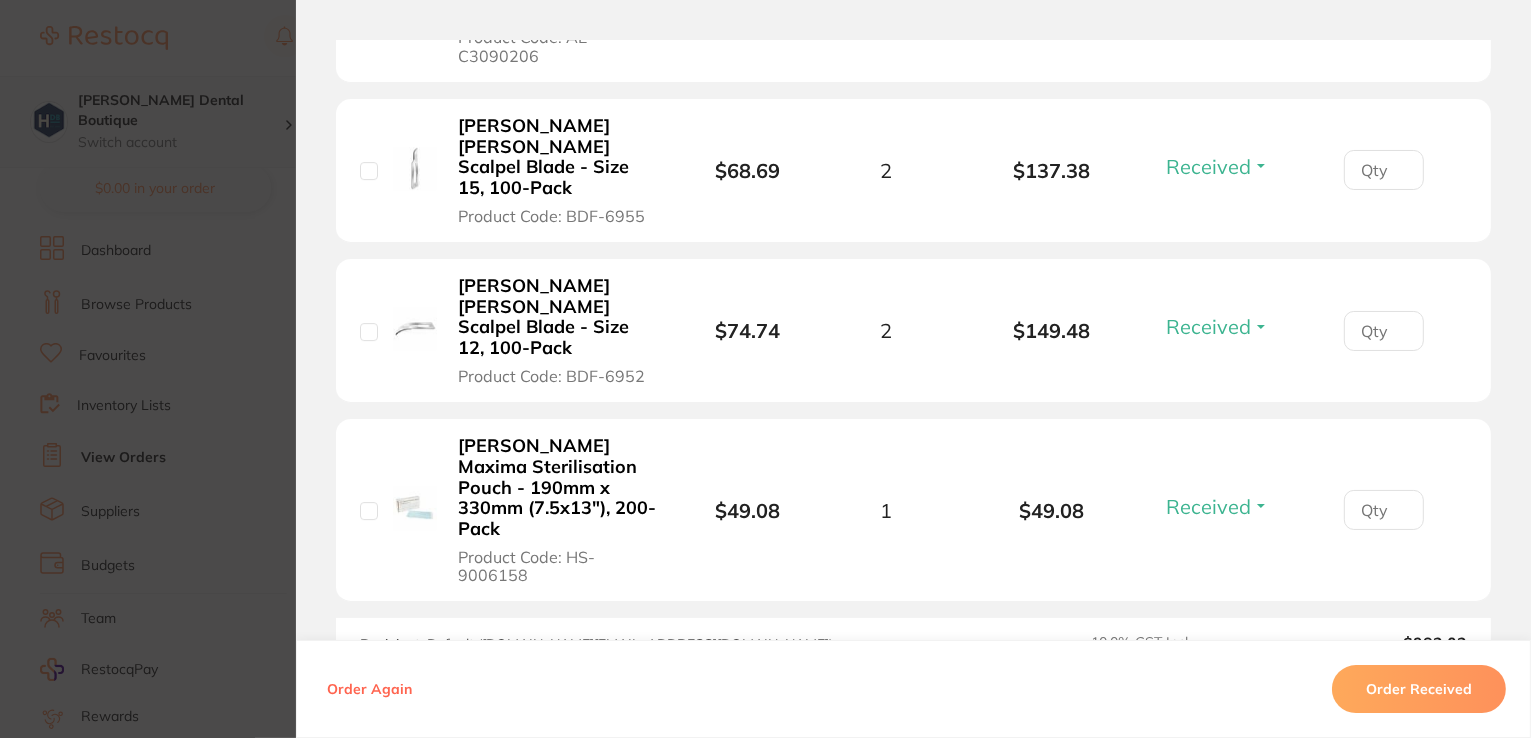 click on "Order ID: Restocq- 84978   Order Information   37  Received 1  Back   Order Accepted  Order Order Date [DATE] 12:14 Supplier [PERSON_NAME]   Customer Account Number 71HAR008 Delivery Address [STREET_ADDRESS] Total Value $10,802.25 Order Notes Upload attachments There are currently no notes to display. Your Orders   Select all ( 0 ) Price Quantity Total Item Status   You can use this feature to track items that you have received and those that are on backorder Qty Received Save To List Colgate Savacol - Antiseptic Mouth and Throat Rinse - Alcohol Free - 300ml, 6-Pack   Product    Code:  CG-1224250     $40.95 2 $81.90 Received Received Back Order [PERSON_NAME] [PERSON_NAME] Scalpel Blade - Size 15C, 100-Pack   Product    Code:  BDF-6955C     $71.36 2 $142.72 Received Received Back Order [PERSON_NAME] [PERSON_NAME] Scalpel Blade - Size 12D, 100-Pack   Product    Code:  BDF-6952D     $72.86 2 $145.72 Received Received Back Order   Product    Code:  PA1-900193     $46.56 2 $93.12 Received Received Back Order" at bounding box center (765, 369) 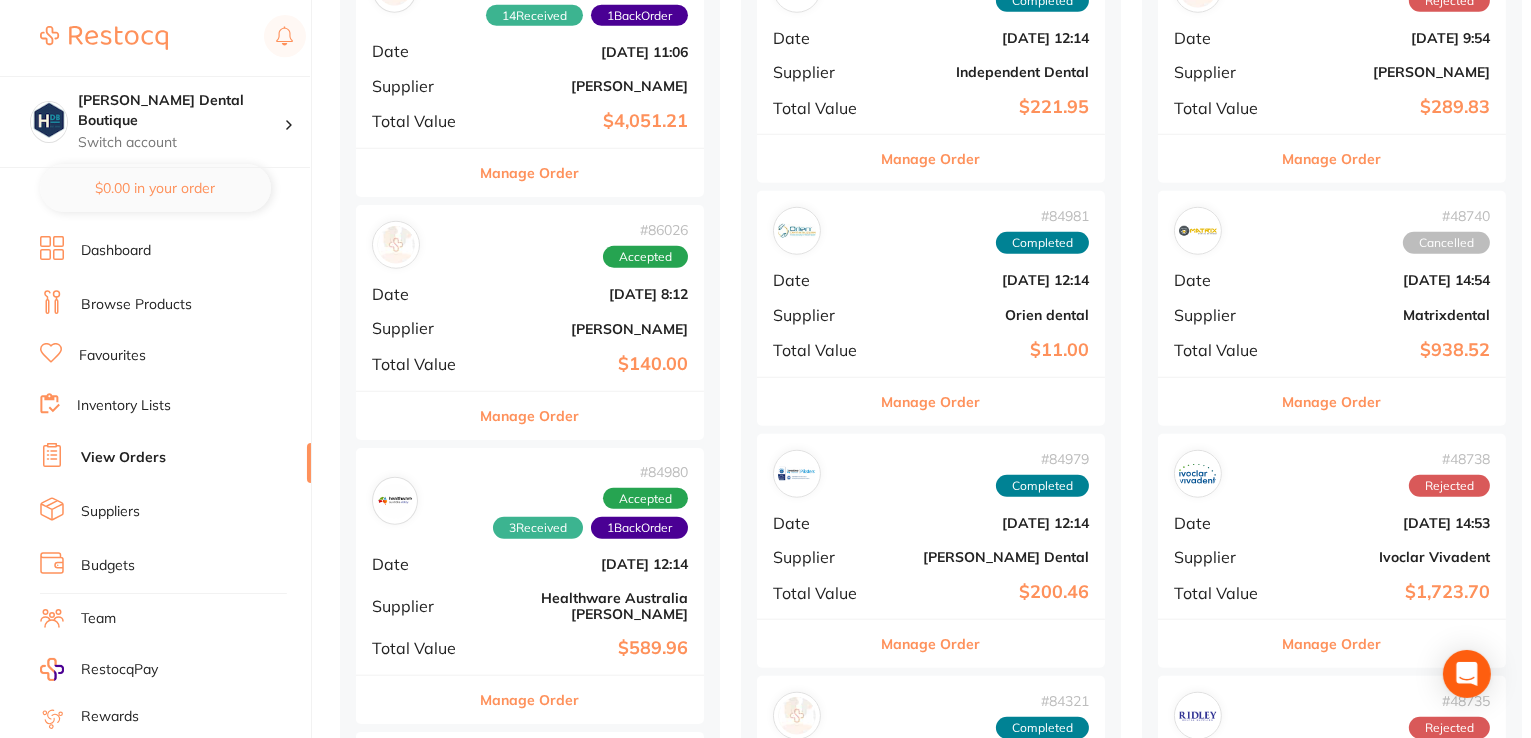scroll, scrollTop: 1400, scrollLeft: 0, axis: vertical 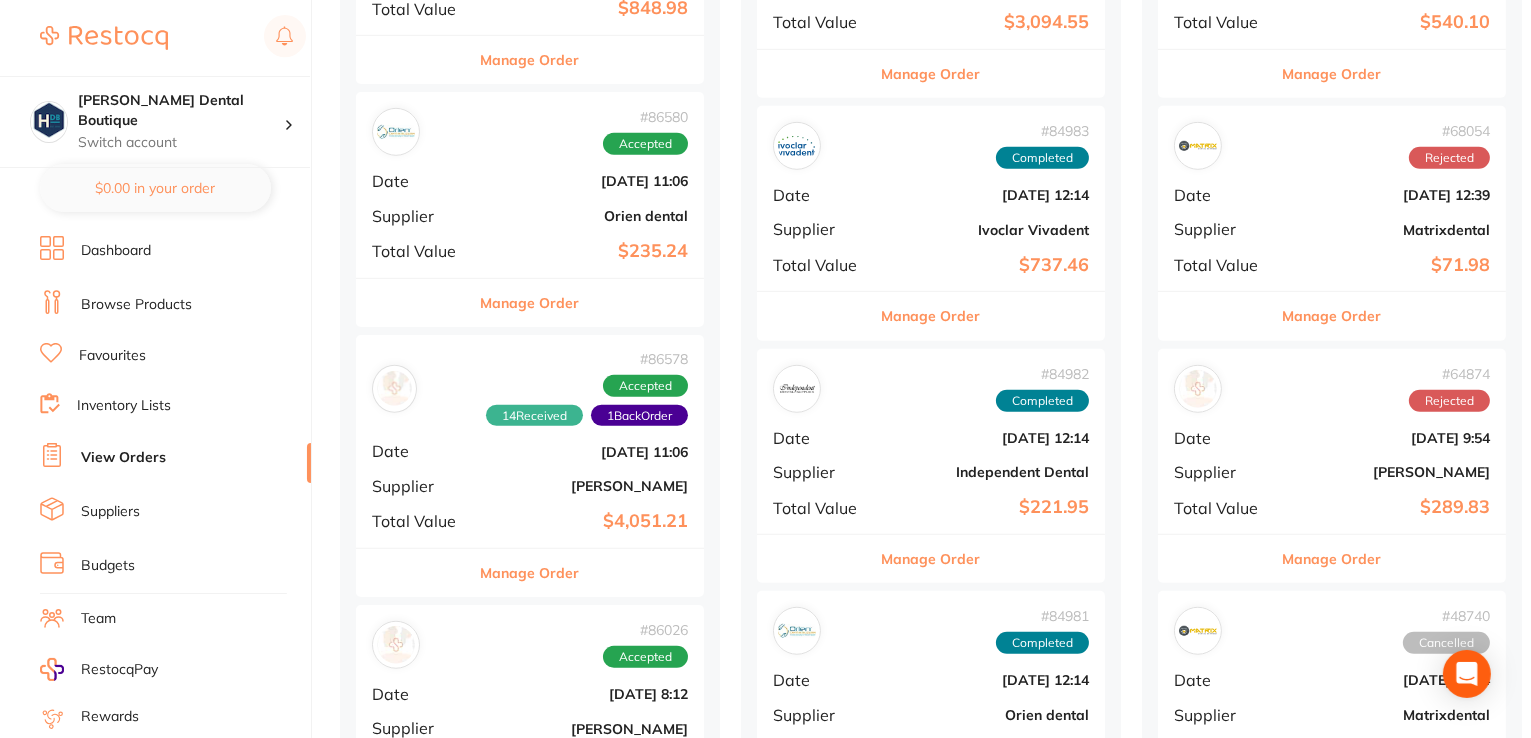 click on "Manage Order" at bounding box center [530, 573] 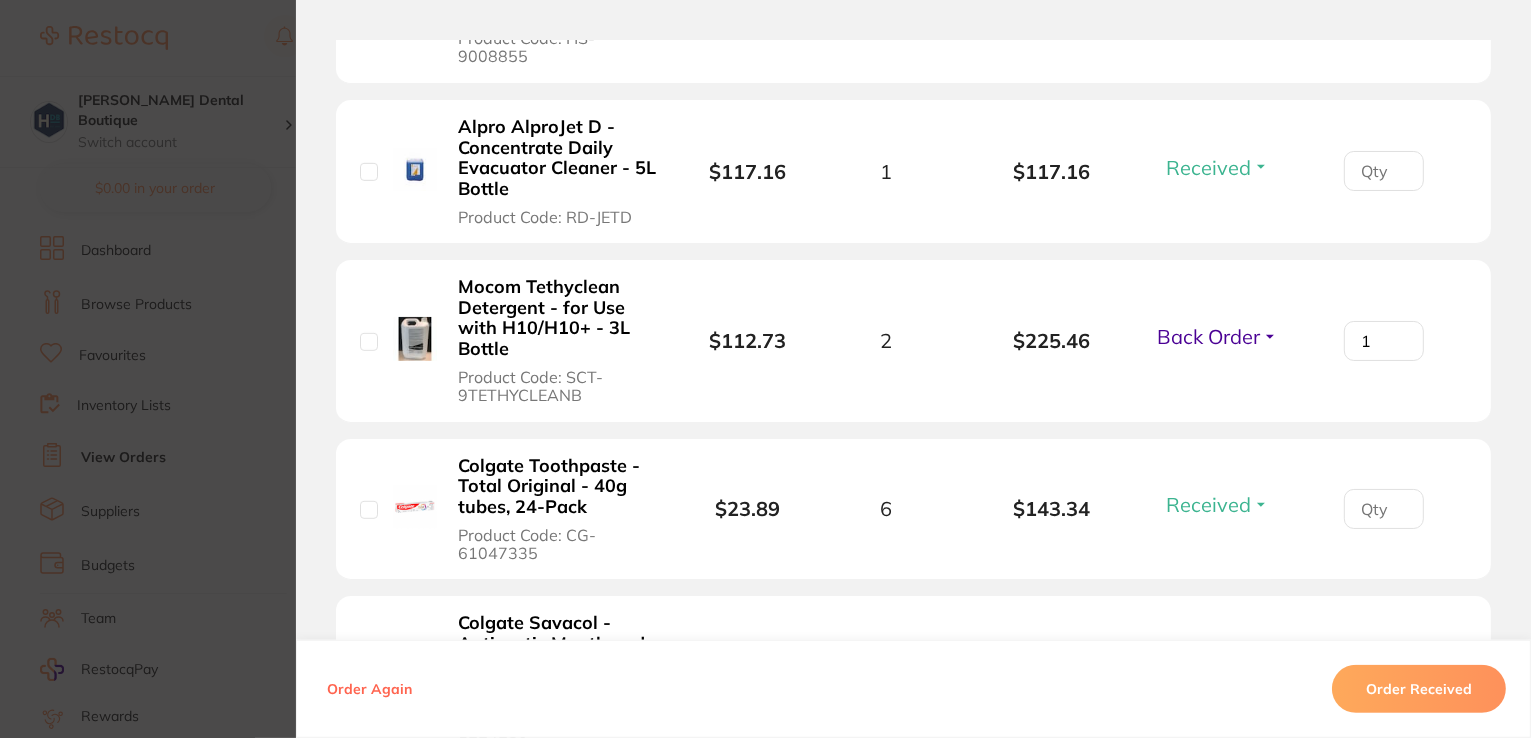 scroll, scrollTop: 1500, scrollLeft: 0, axis: vertical 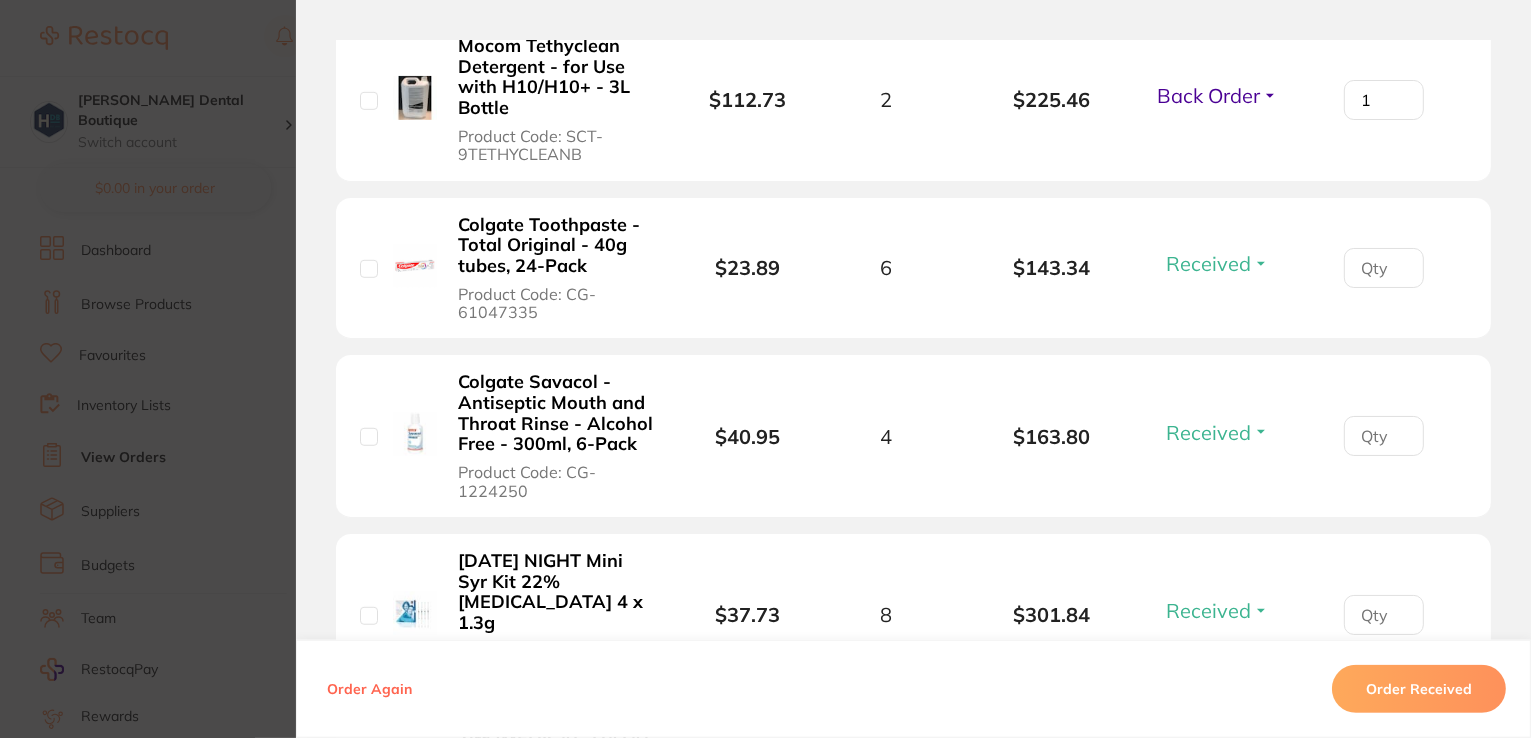 click on "Back Order" at bounding box center (1208, 95) 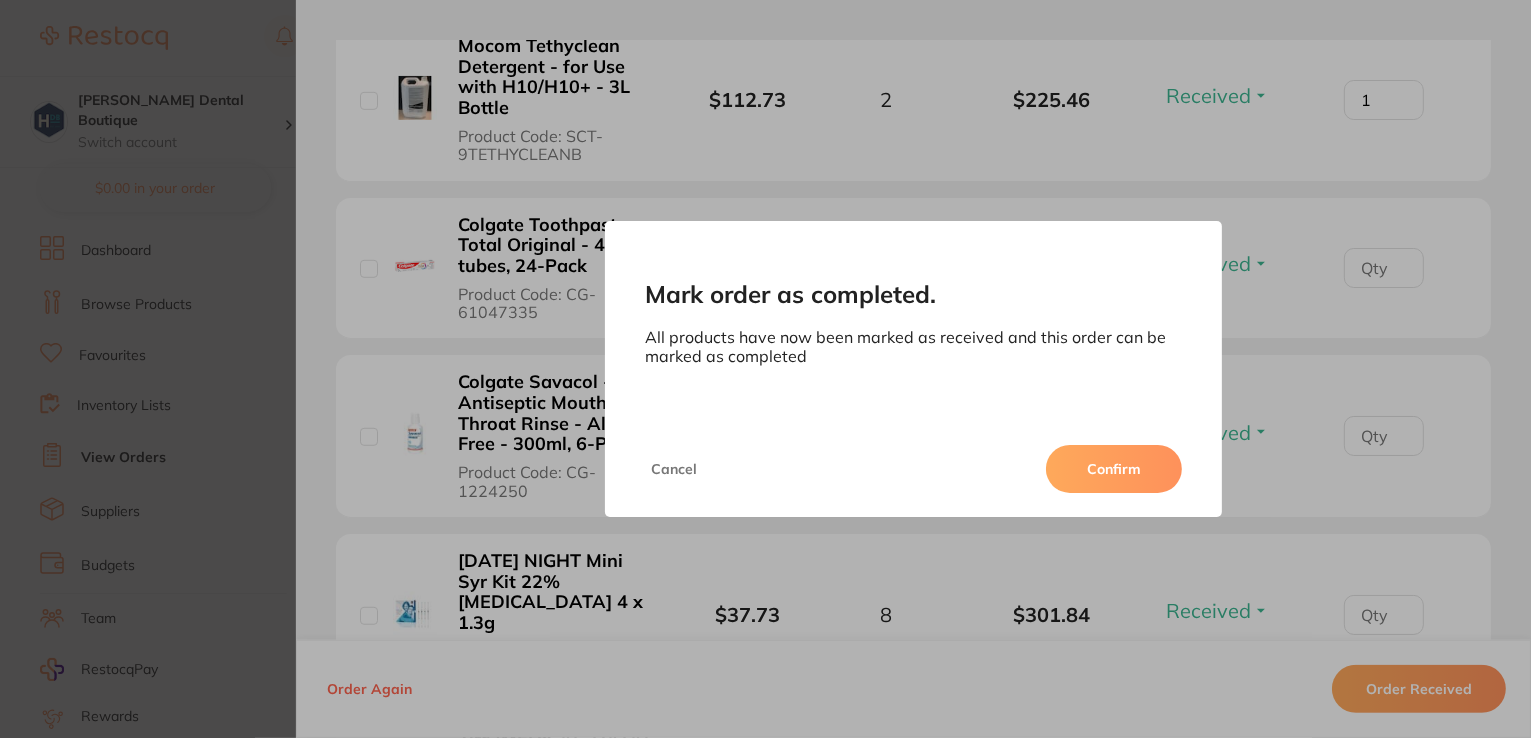 click on "Confirm" at bounding box center [1114, 469] 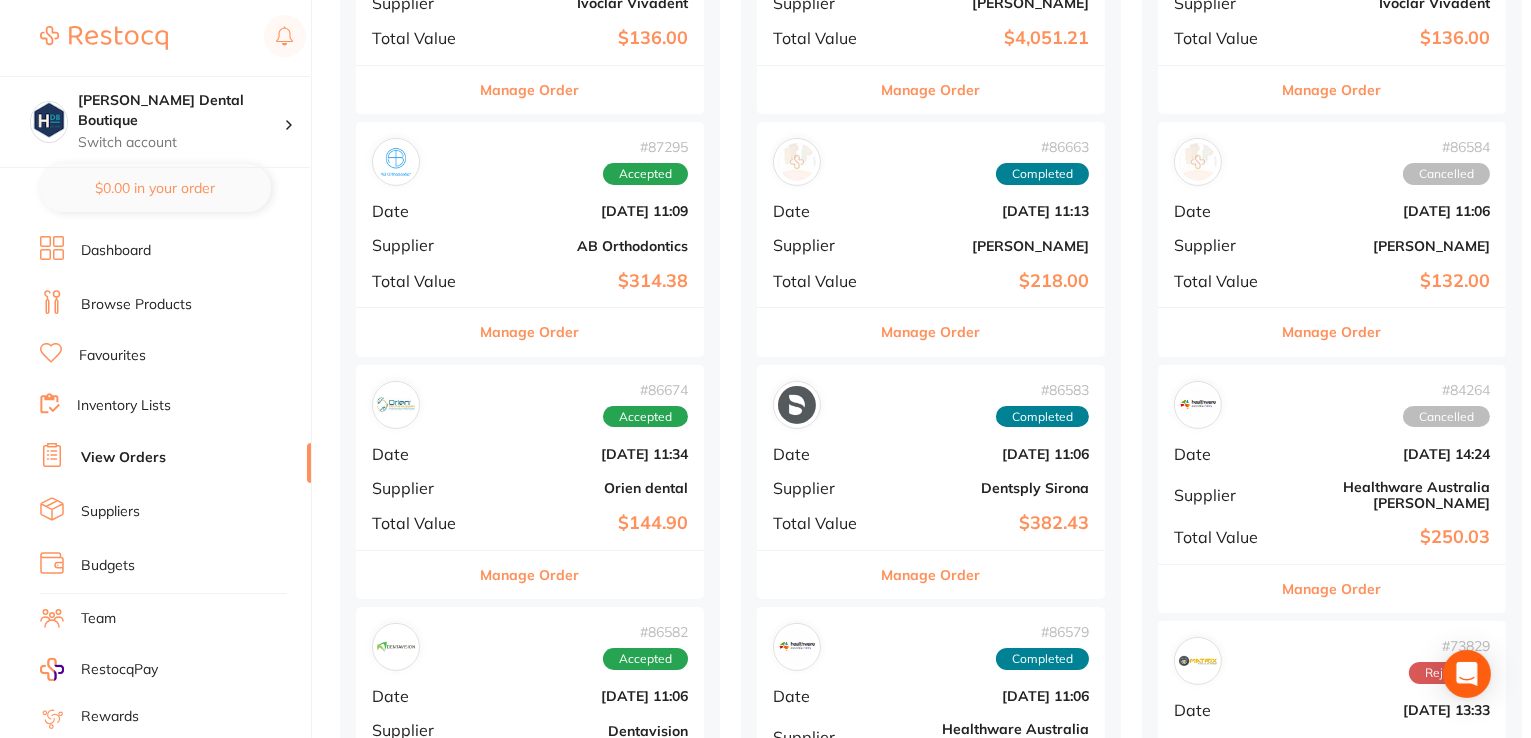 scroll, scrollTop: 600, scrollLeft: 0, axis: vertical 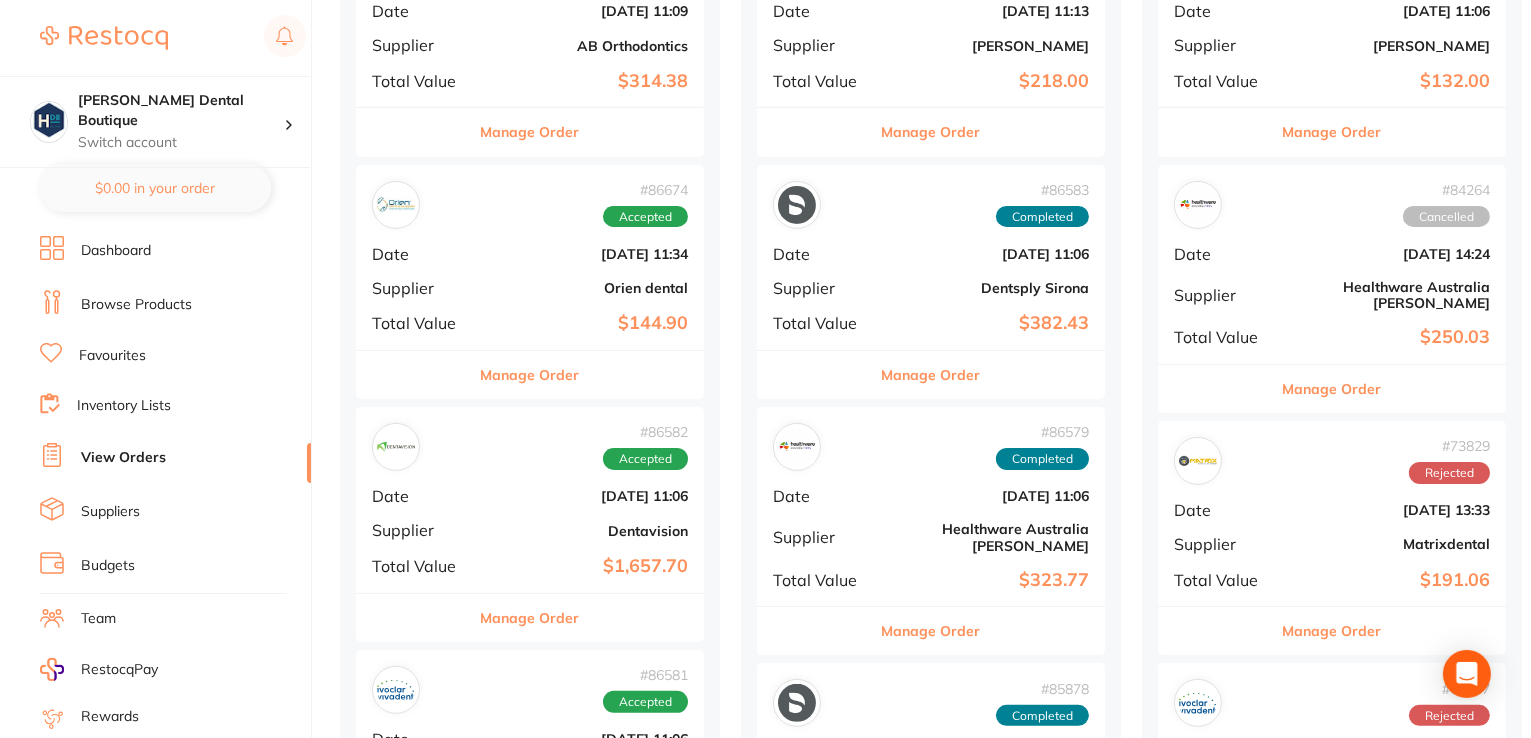 click on "Manage Order" at bounding box center [530, 618] 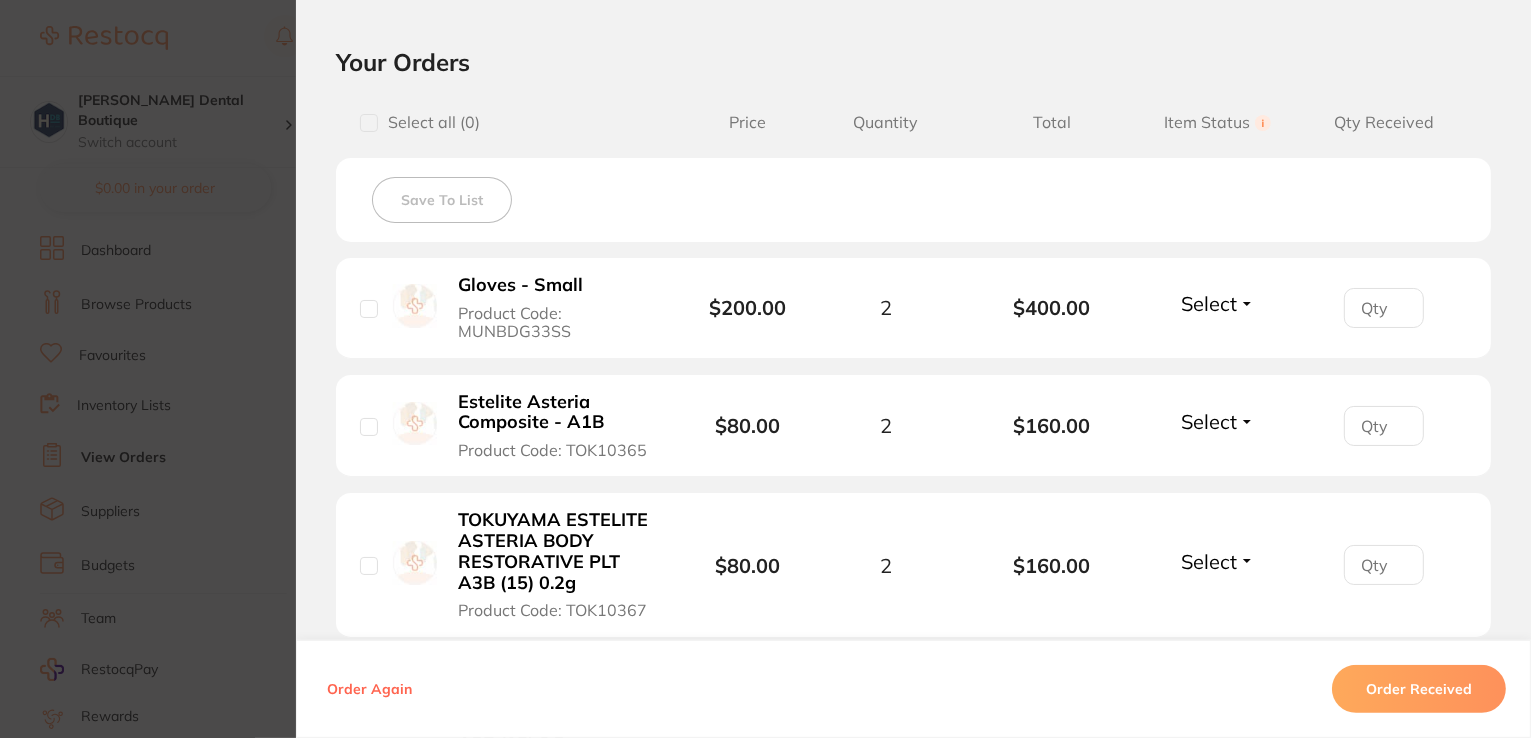 scroll, scrollTop: 1144, scrollLeft: 0, axis: vertical 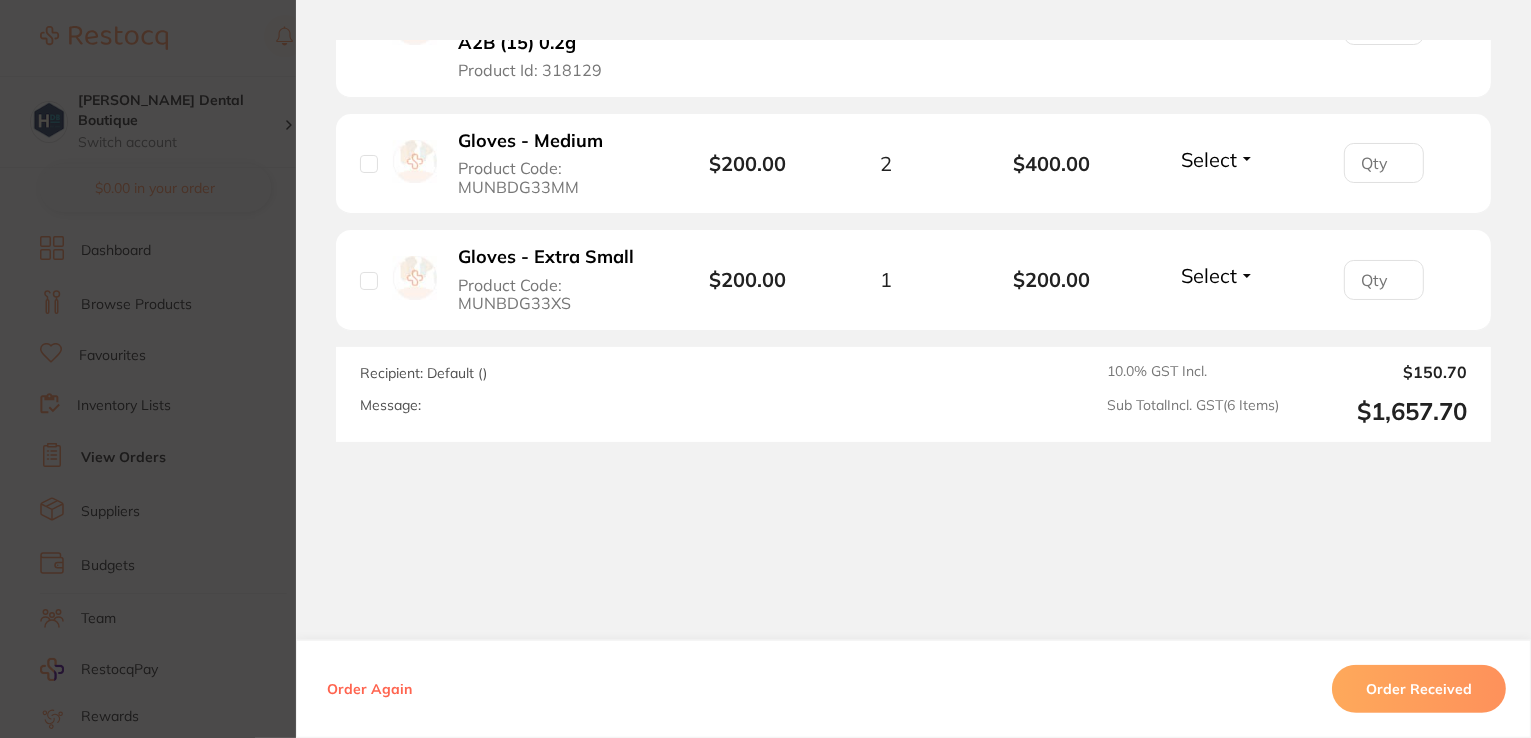click on "Order Received" at bounding box center [1419, 689] 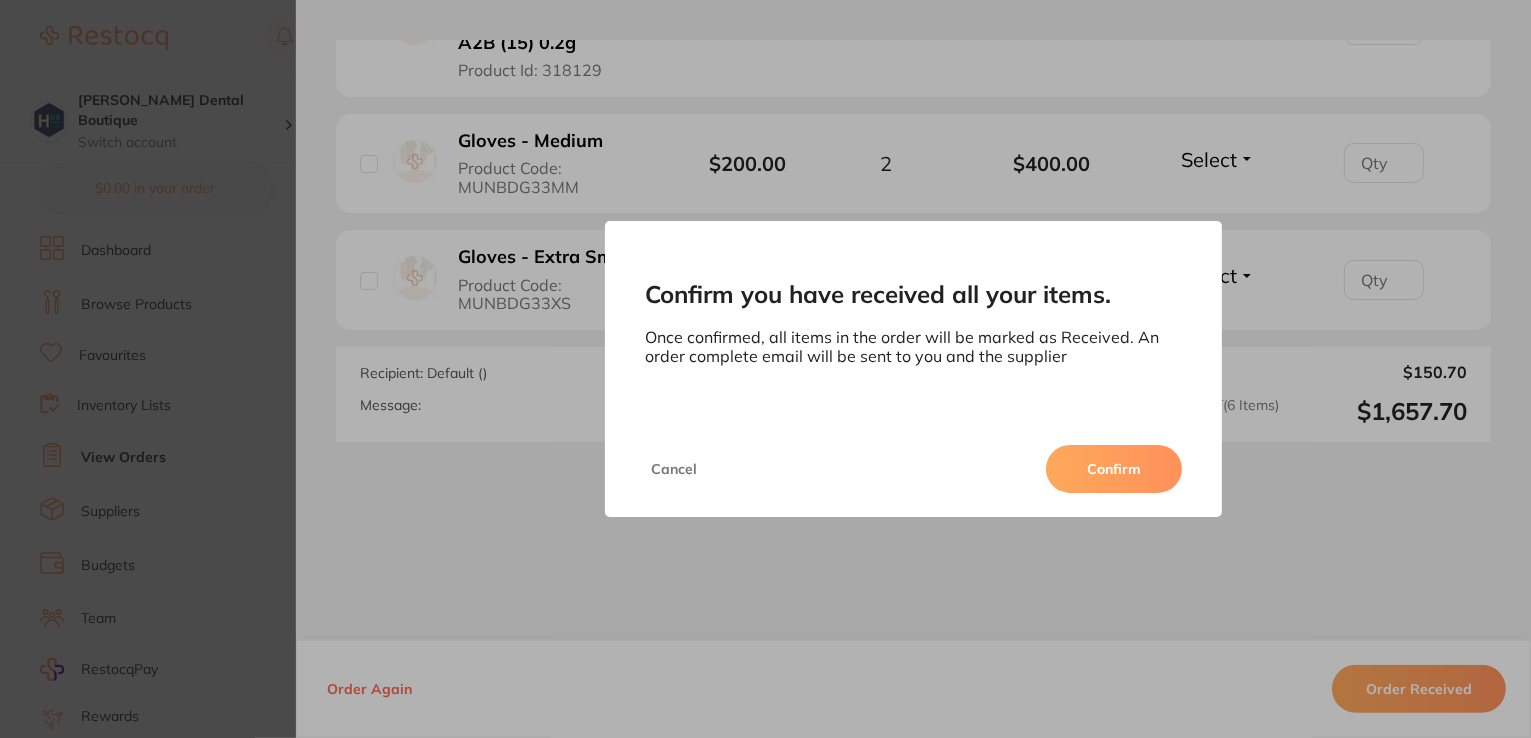 click on "Confirm" at bounding box center [1114, 469] 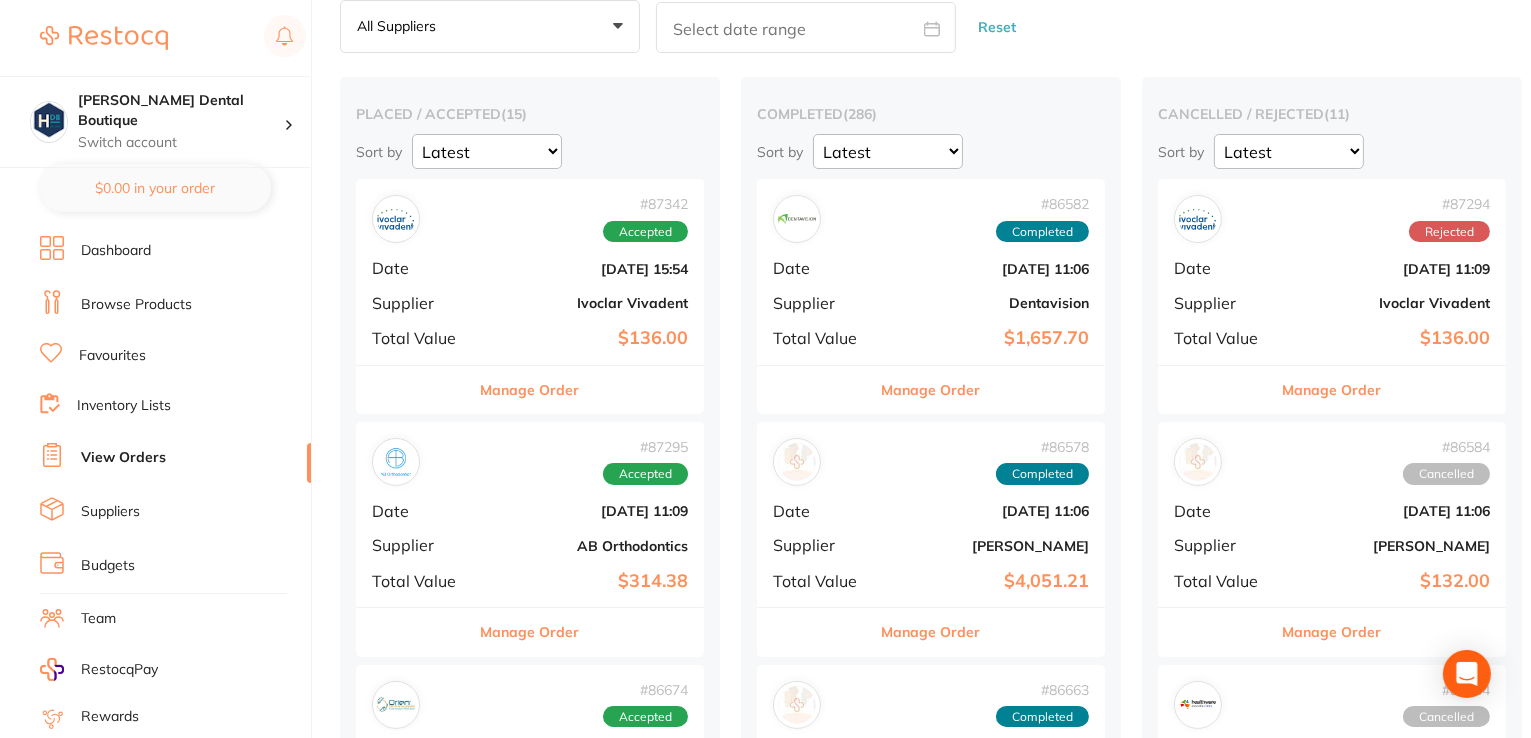 scroll, scrollTop: 800, scrollLeft: 0, axis: vertical 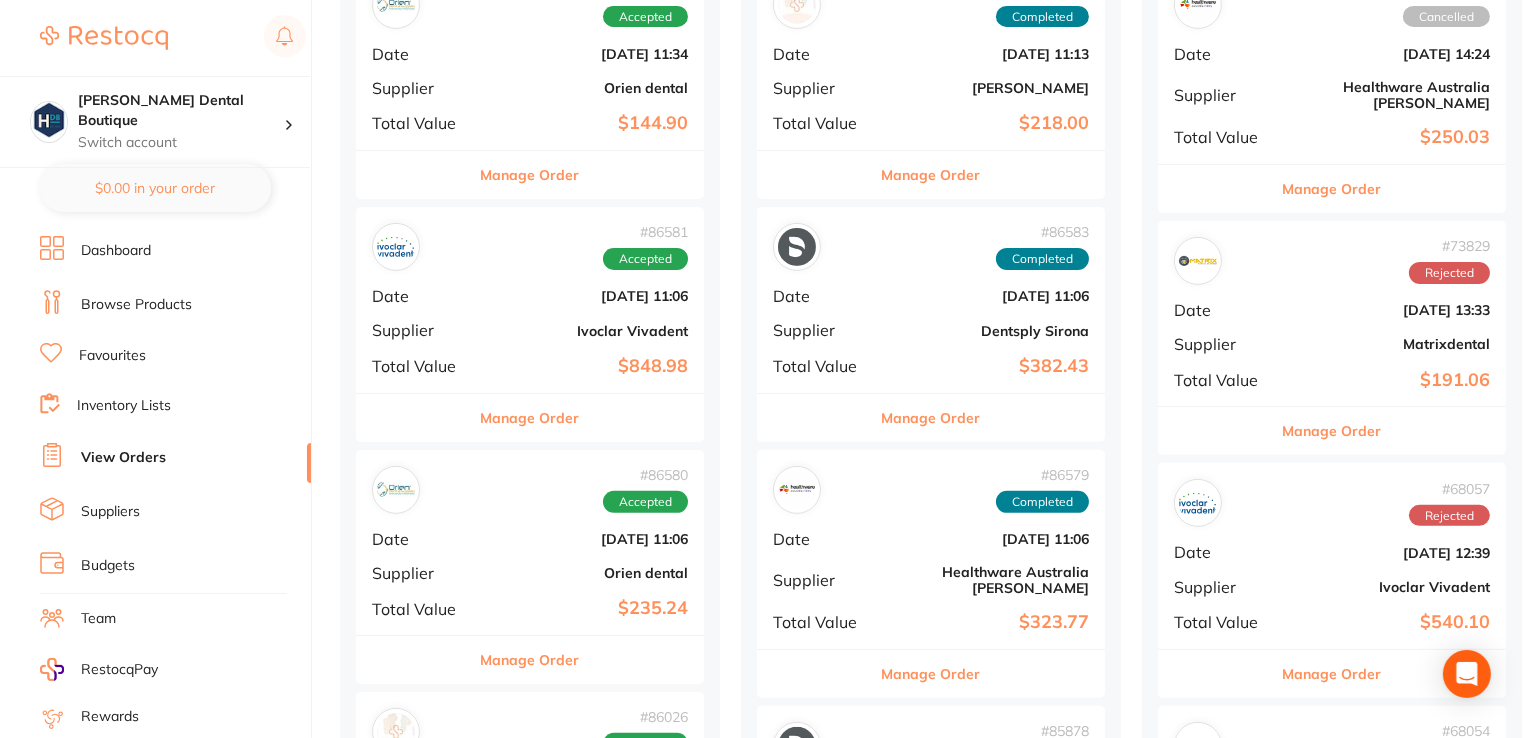 click on "Manage Order" at bounding box center (530, 418) 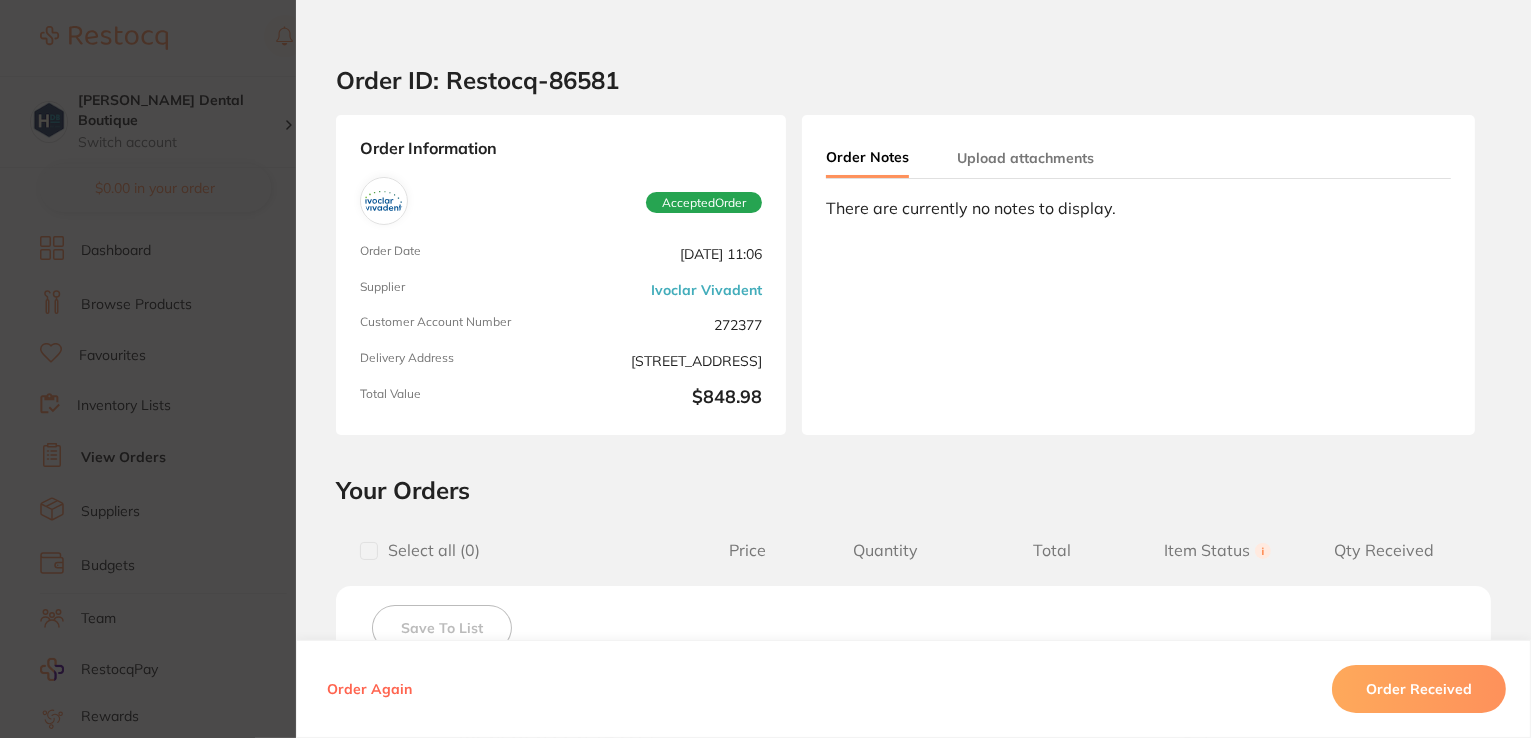 scroll, scrollTop: 0, scrollLeft: 0, axis: both 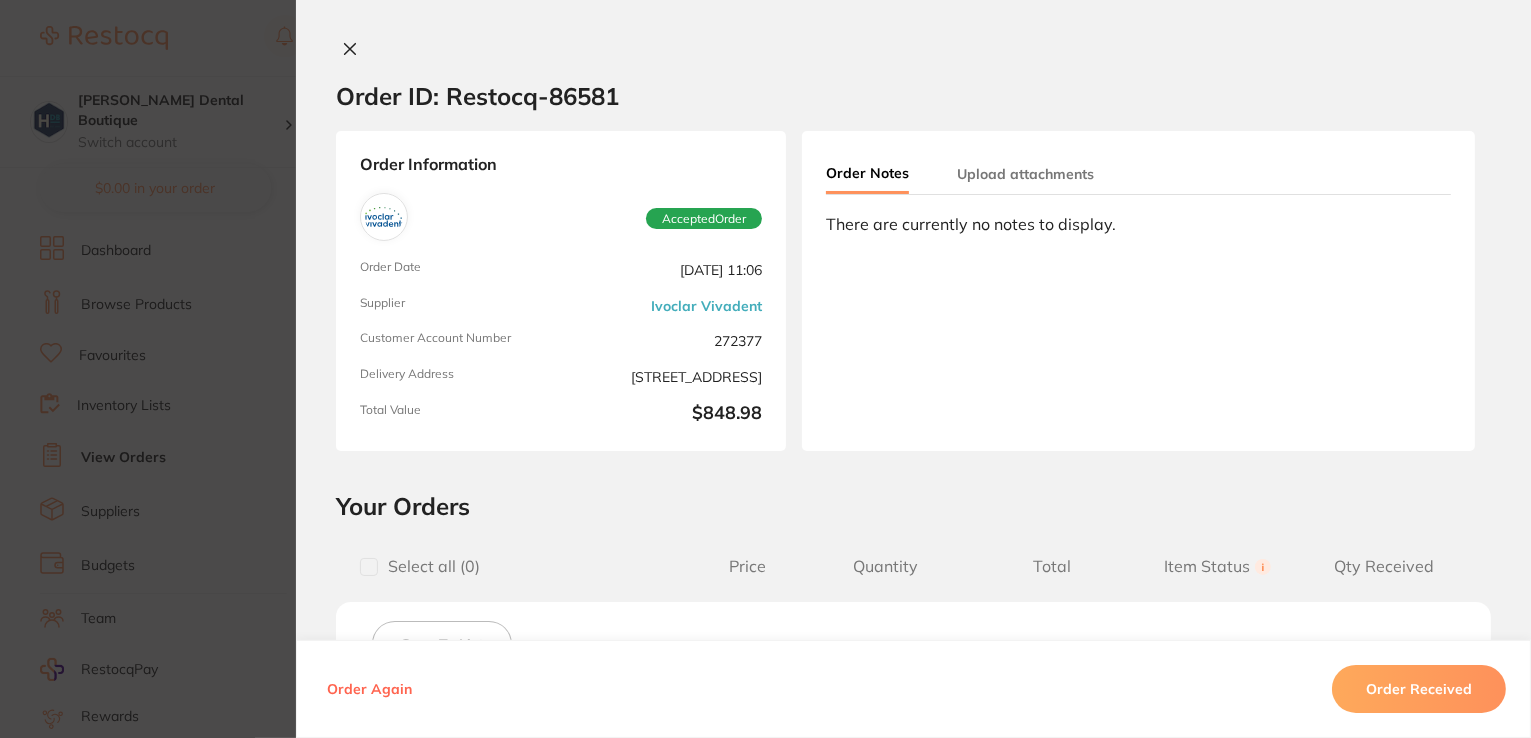 click on "Order ID: Restocq- 86581   Order Information Accepted  Order Order Date [DATE] 11:06 Supplier Ivoclar Vivadent   Customer Account Number 272377 Delivery Address [STREET_ADDRESS] Total Value $848.98 Order Notes Upload attachments There are currently no notes to display. Your Orders   Select all ( 0 ) Price Quantity Total Item Status   You can use this feature to track items that you have received and those that are on backorder Qty Received Save To List IPS e.max CAD Block for CEREC LT C 14 A1 / 5   Product    Code:  605328     $192.95 4 $771.80 Select Received Back Order IPS e.max CAD Block for CEREC LT C 14 A1 / 5 Product    Code:  605328 $192.95 Quantity:  4 Status:   Select Received Back Order Quantity Received: Recipient: Default ( [DOMAIN_NAME][EMAIL_ADDRESS][DOMAIN_NAME] ) Message:   10.0 % GST Incl. $77.18 Sub Total  Incl. GST  ( 1   Items) $848.98 Order Again Order Received ✕ ✕" at bounding box center (765, 369) 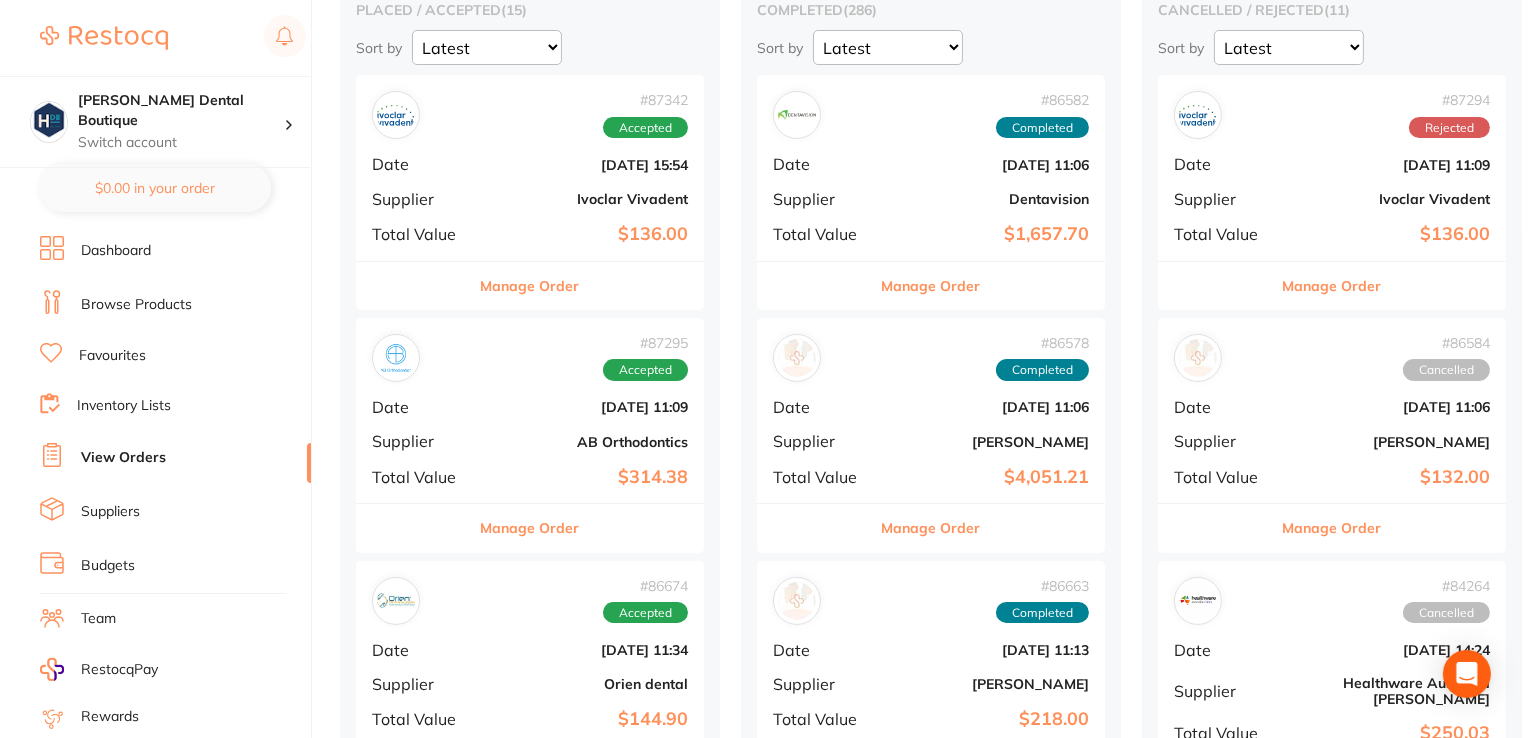 scroll, scrollTop: 200, scrollLeft: 0, axis: vertical 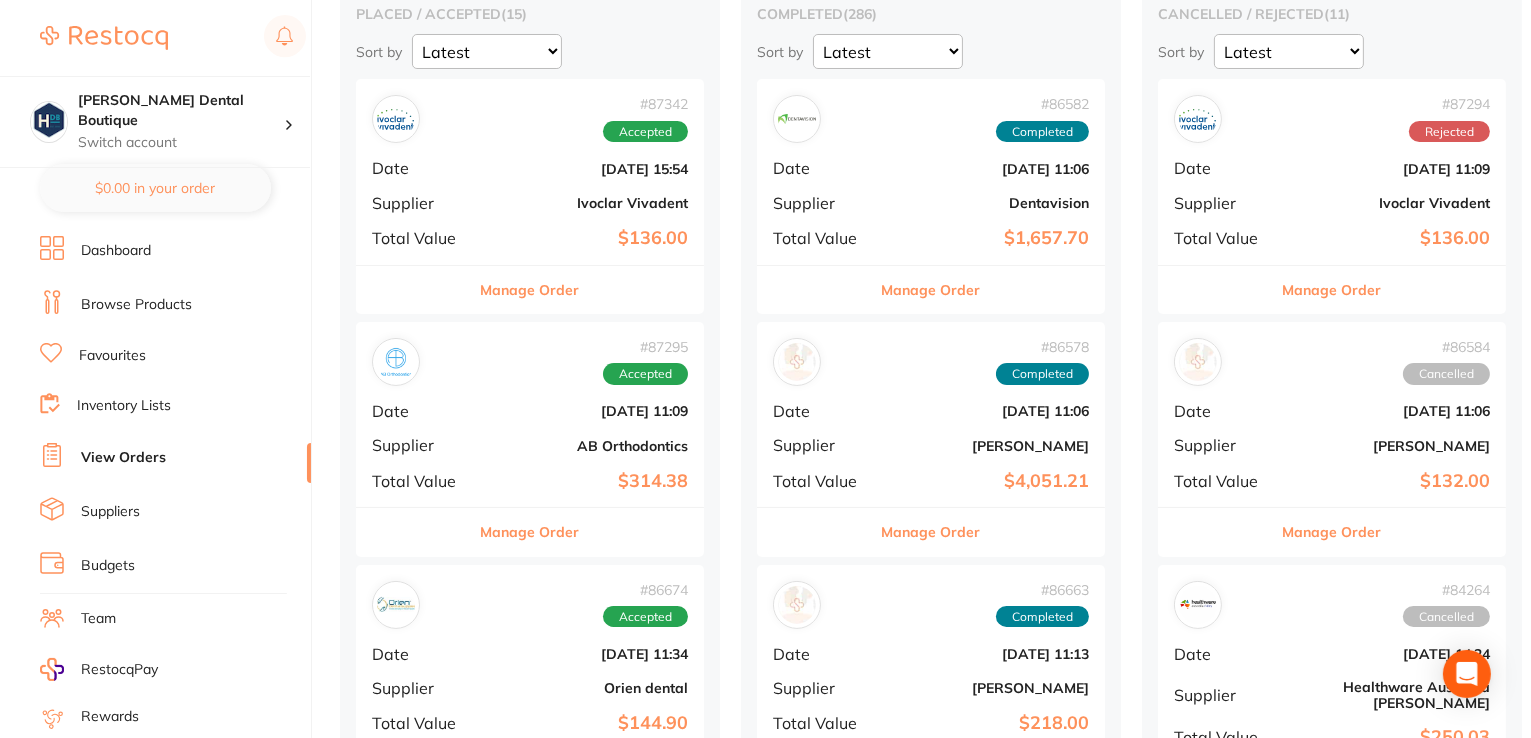 click on "Manage Order" at bounding box center (530, 290) 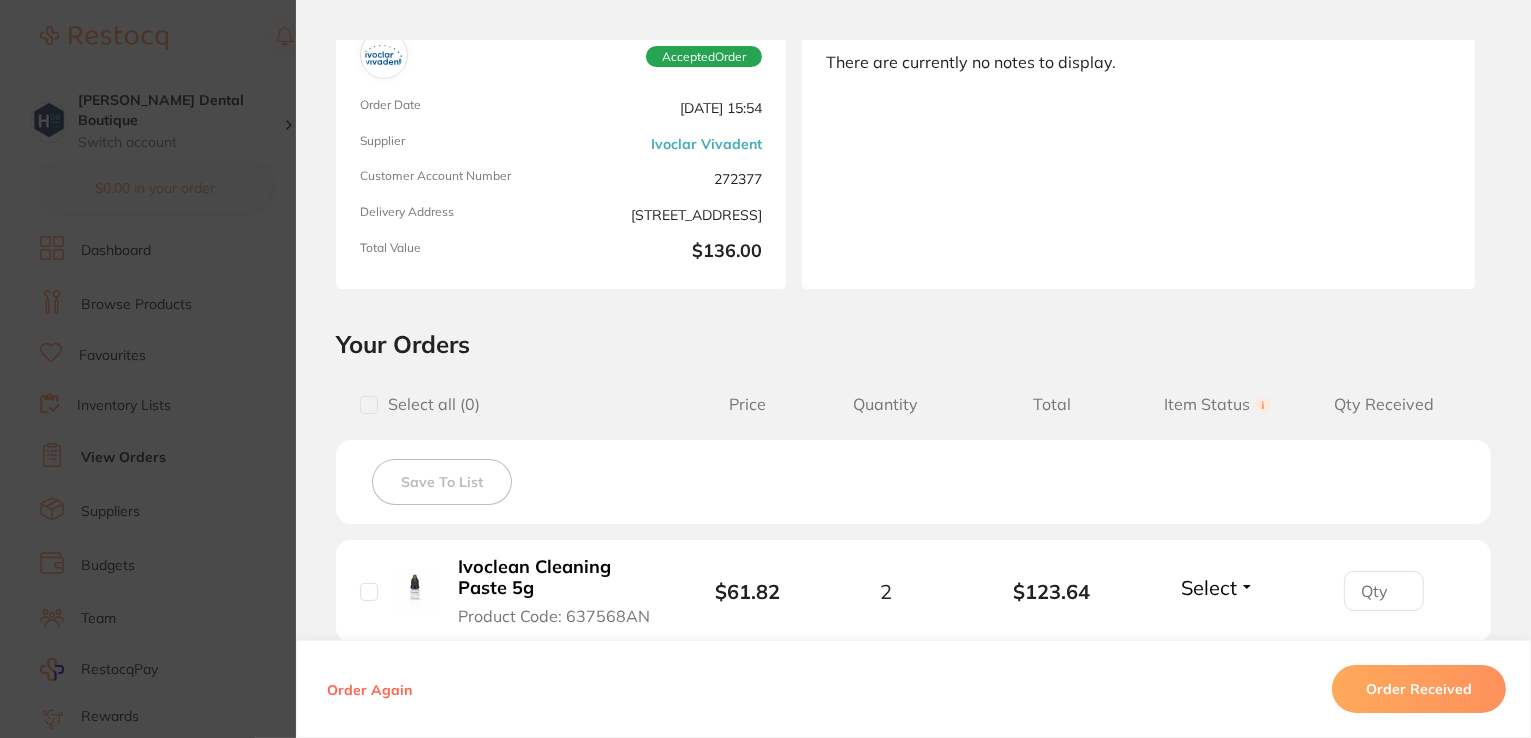 scroll, scrollTop: 400, scrollLeft: 0, axis: vertical 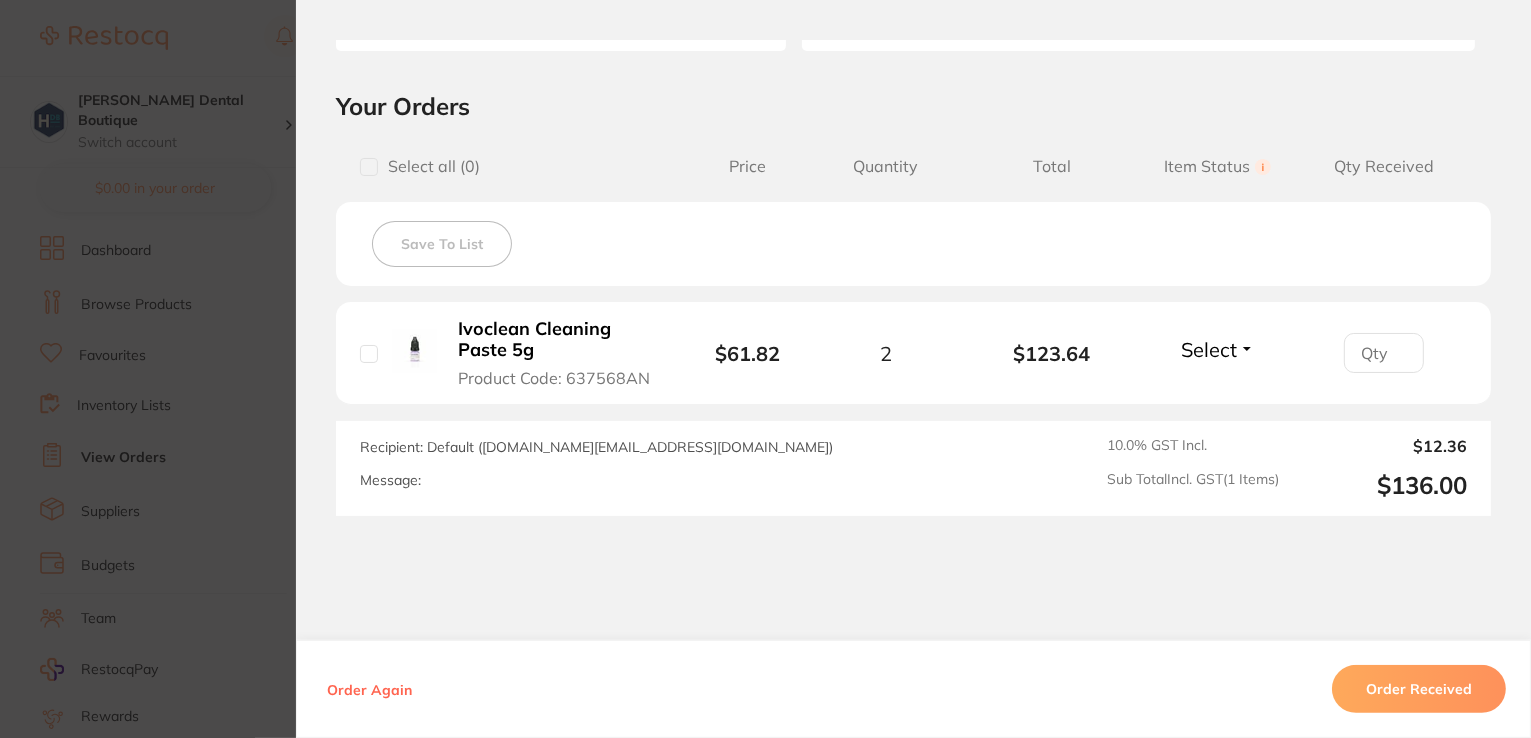 click on "Order Received" at bounding box center (1419, 689) 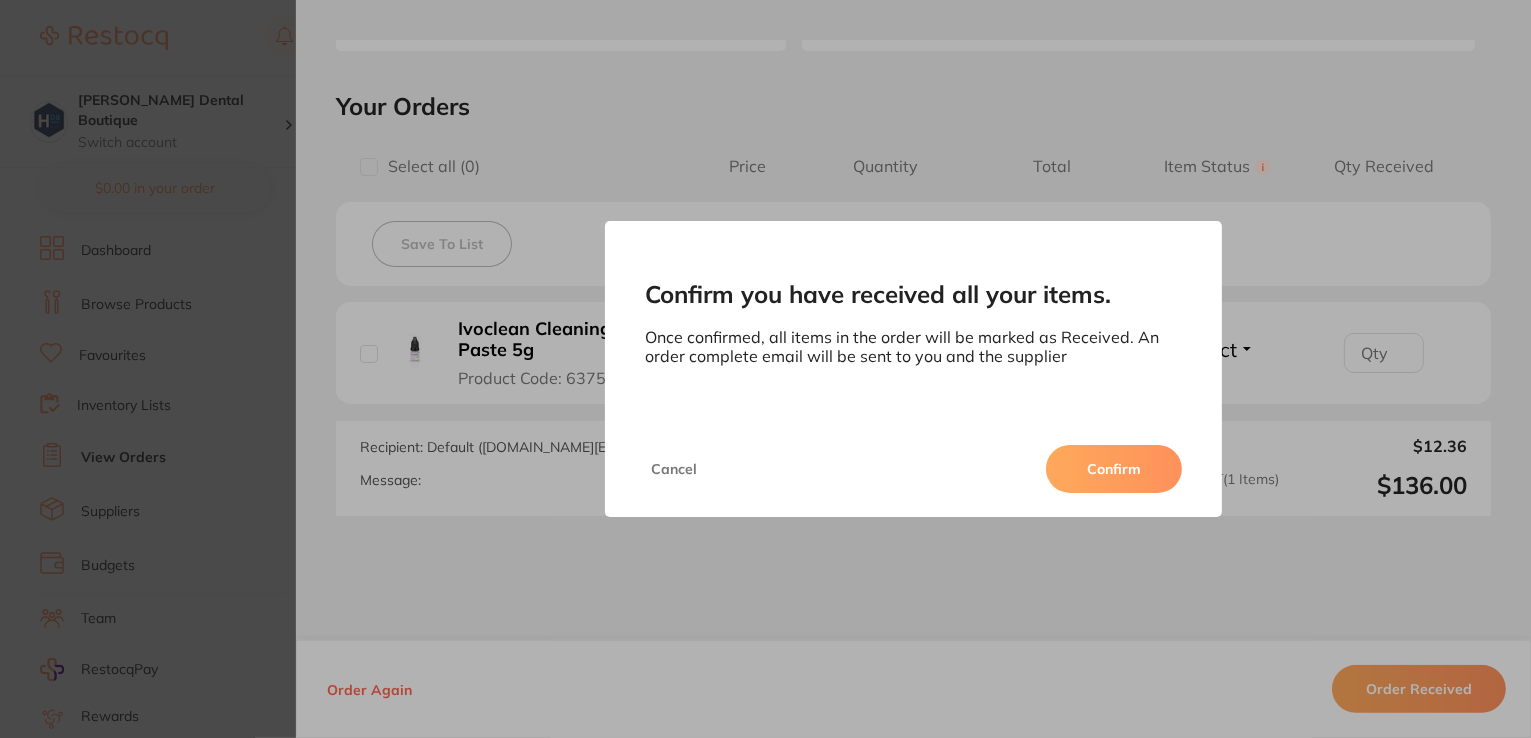 click on "Confirm" at bounding box center (1114, 469) 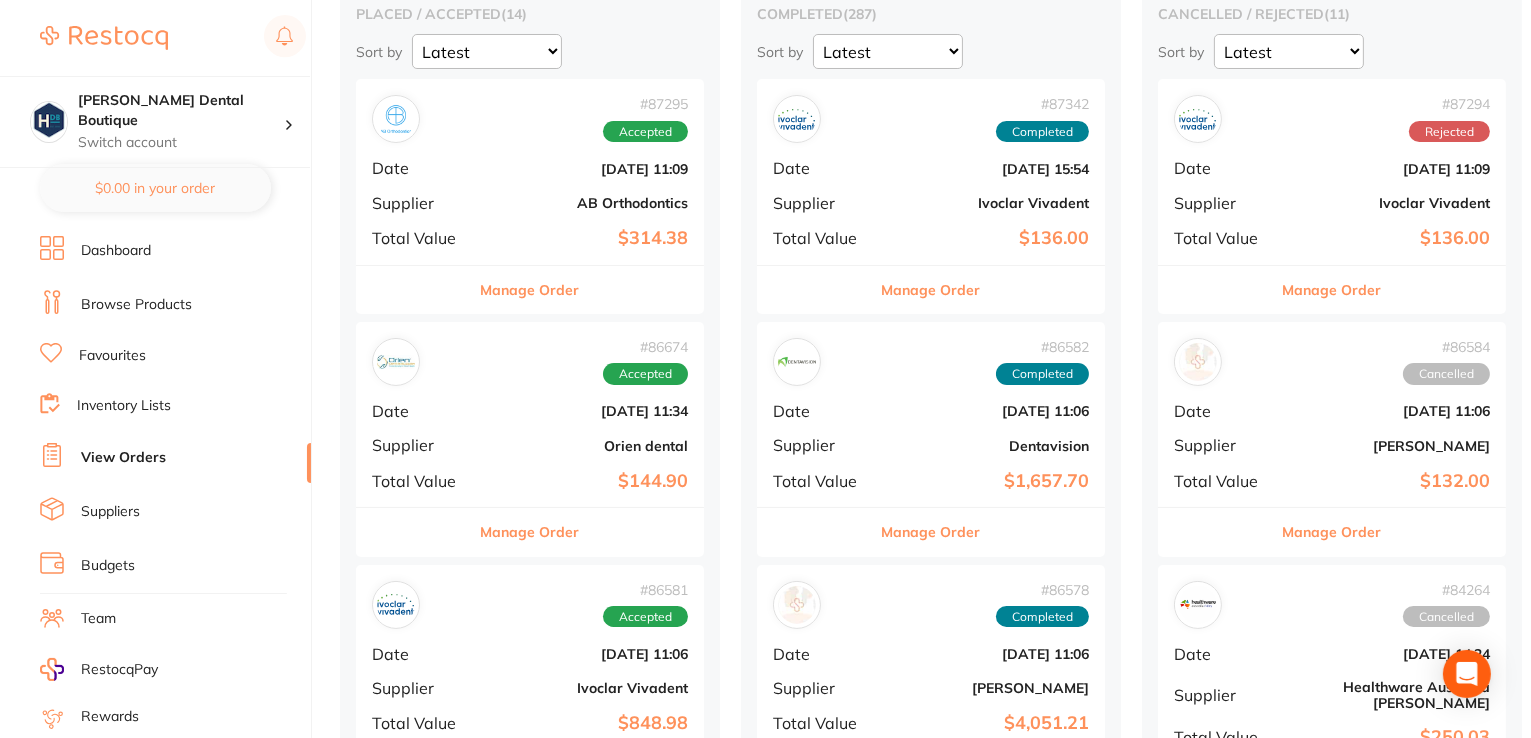 click on "Manage Order" at bounding box center (530, 532) 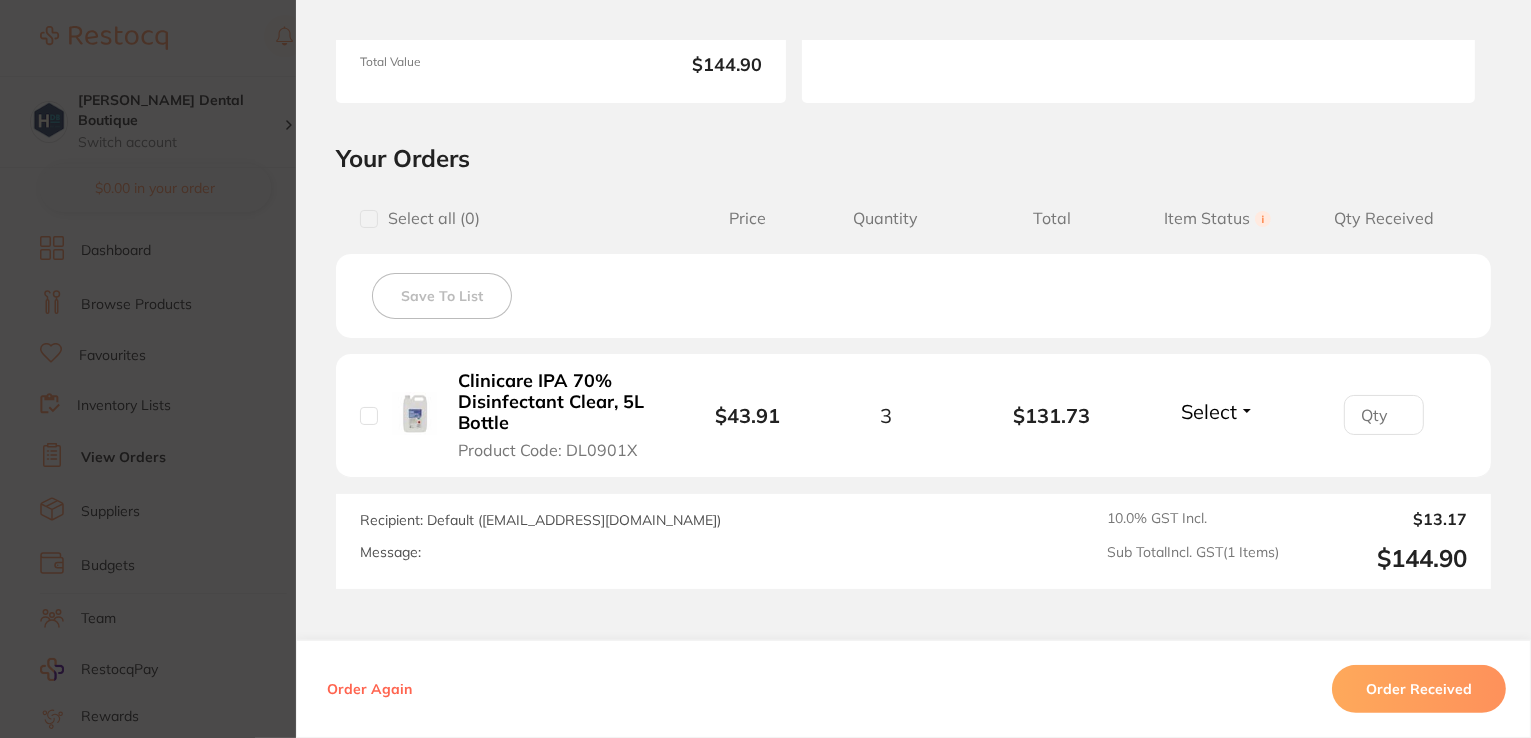 scroll, scrollTop: 496, scrollLeft: 0, axis: vertical 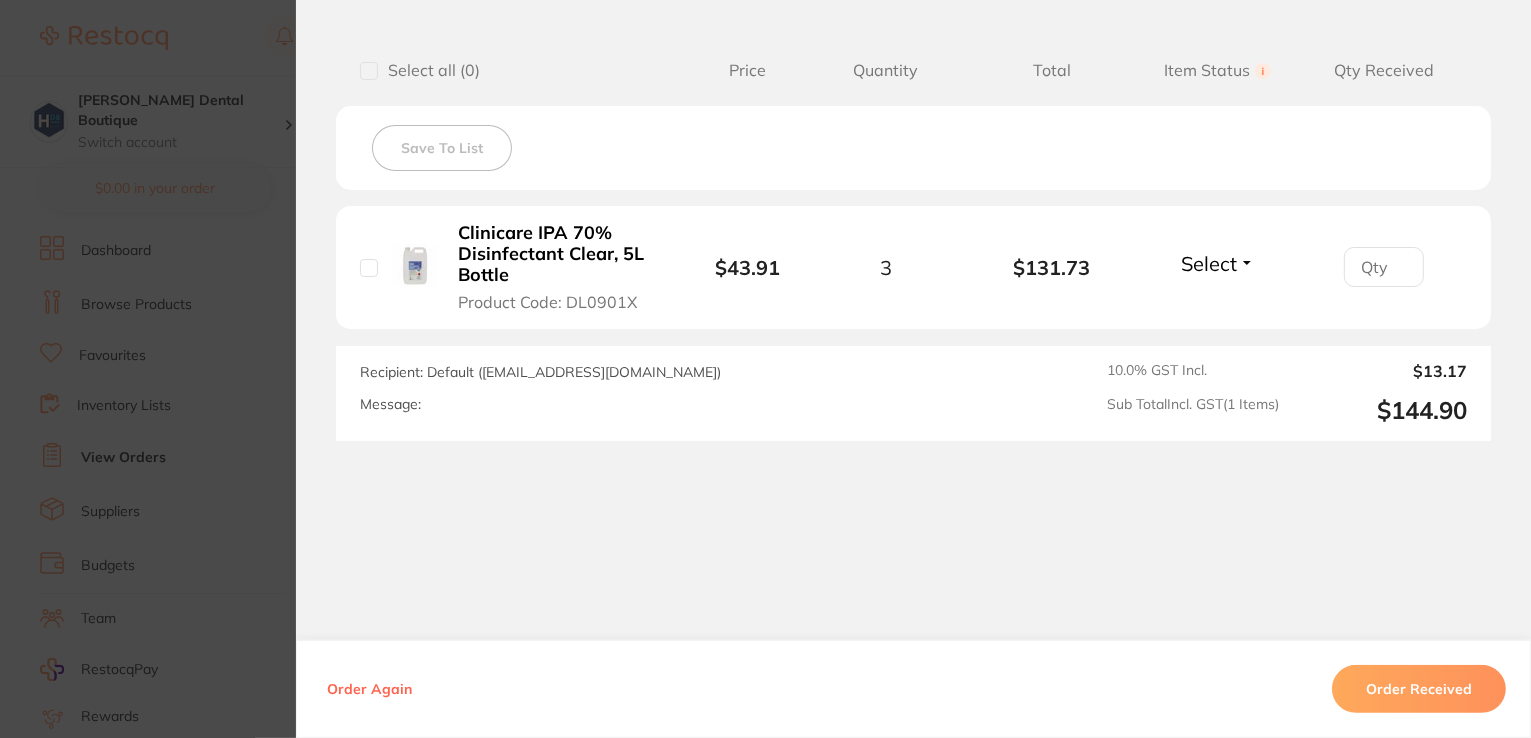 click on "Order Received" at bounding box center (1419, 689) 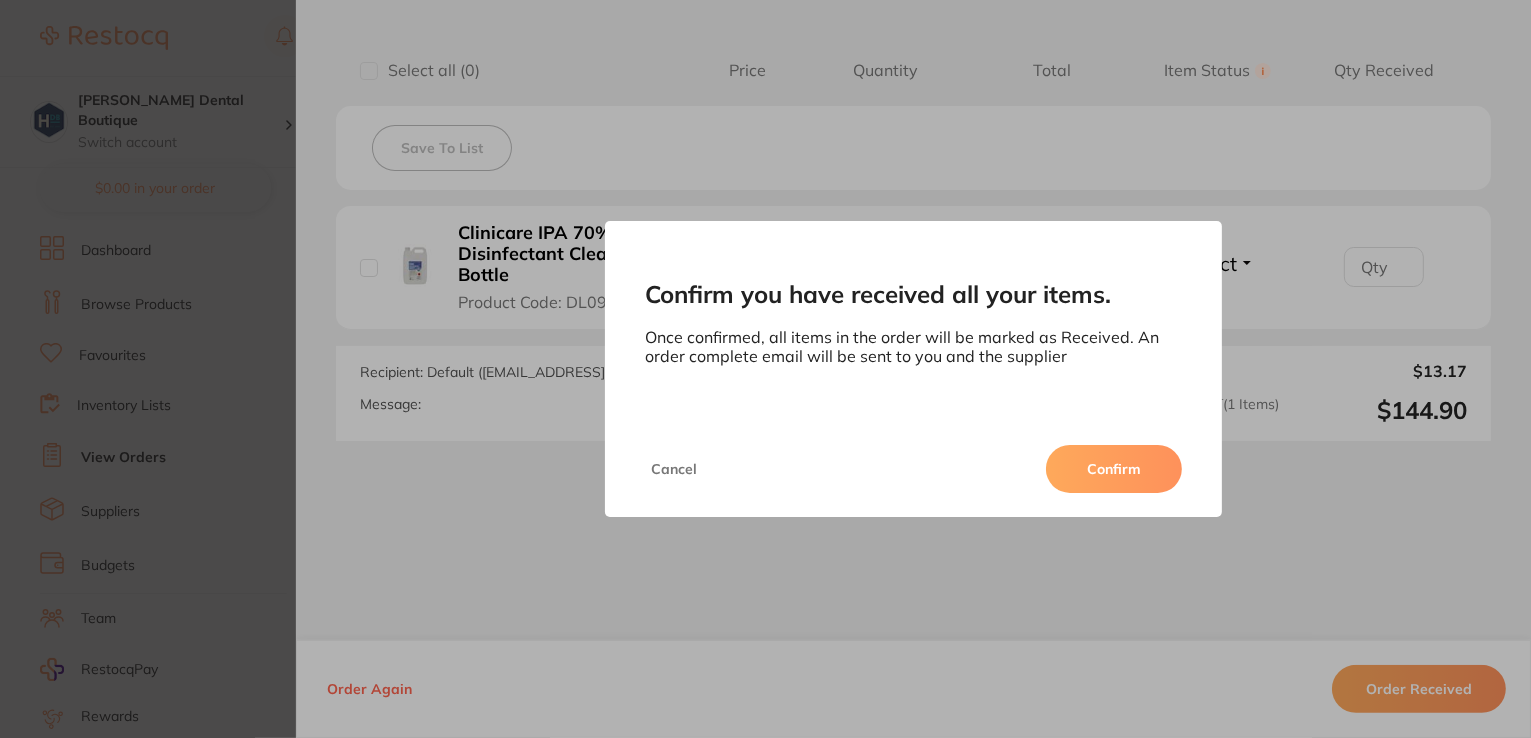 click on "Confirm" at bounding box center (1114, 469) 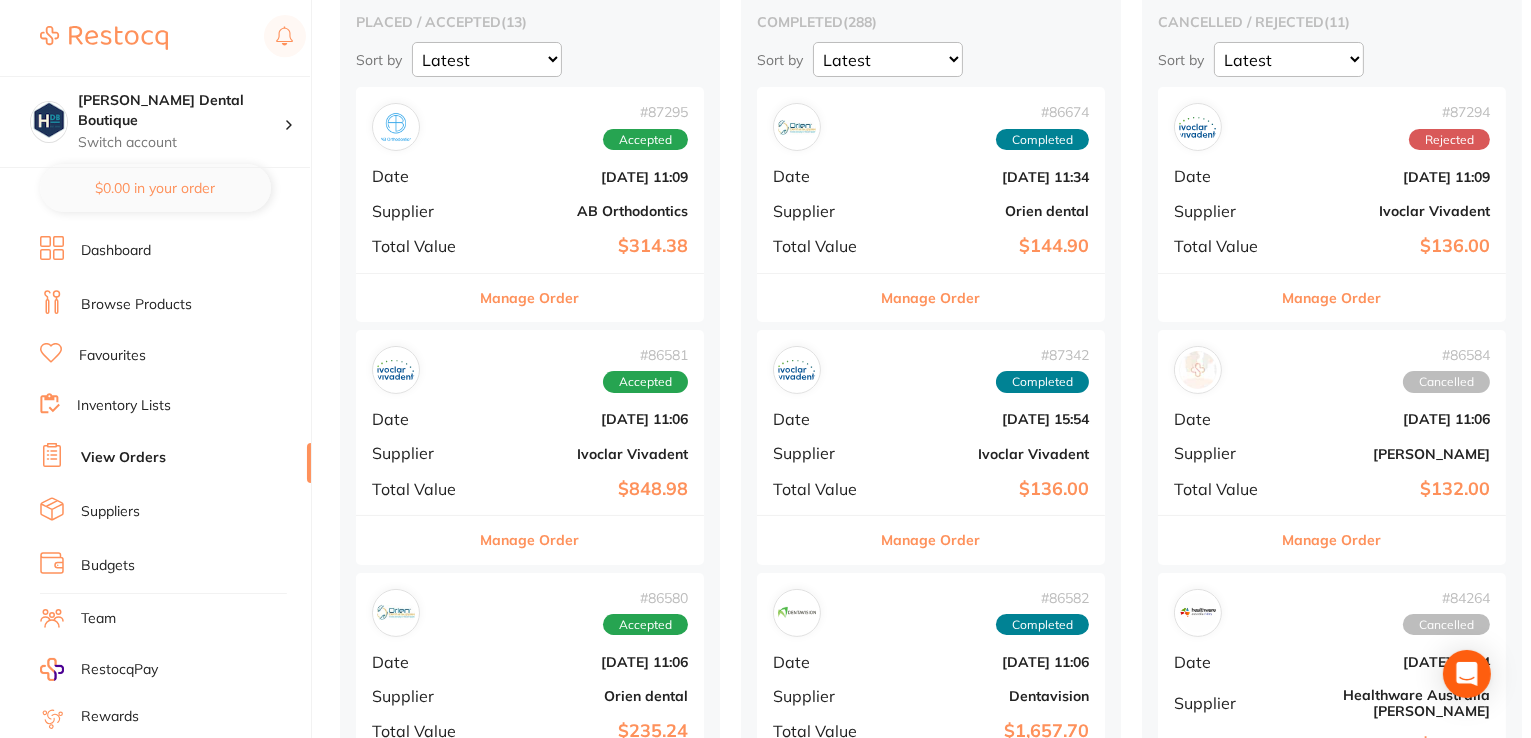 scroll, scrollTop: 200, scrollLeft: 0, axis: vertical 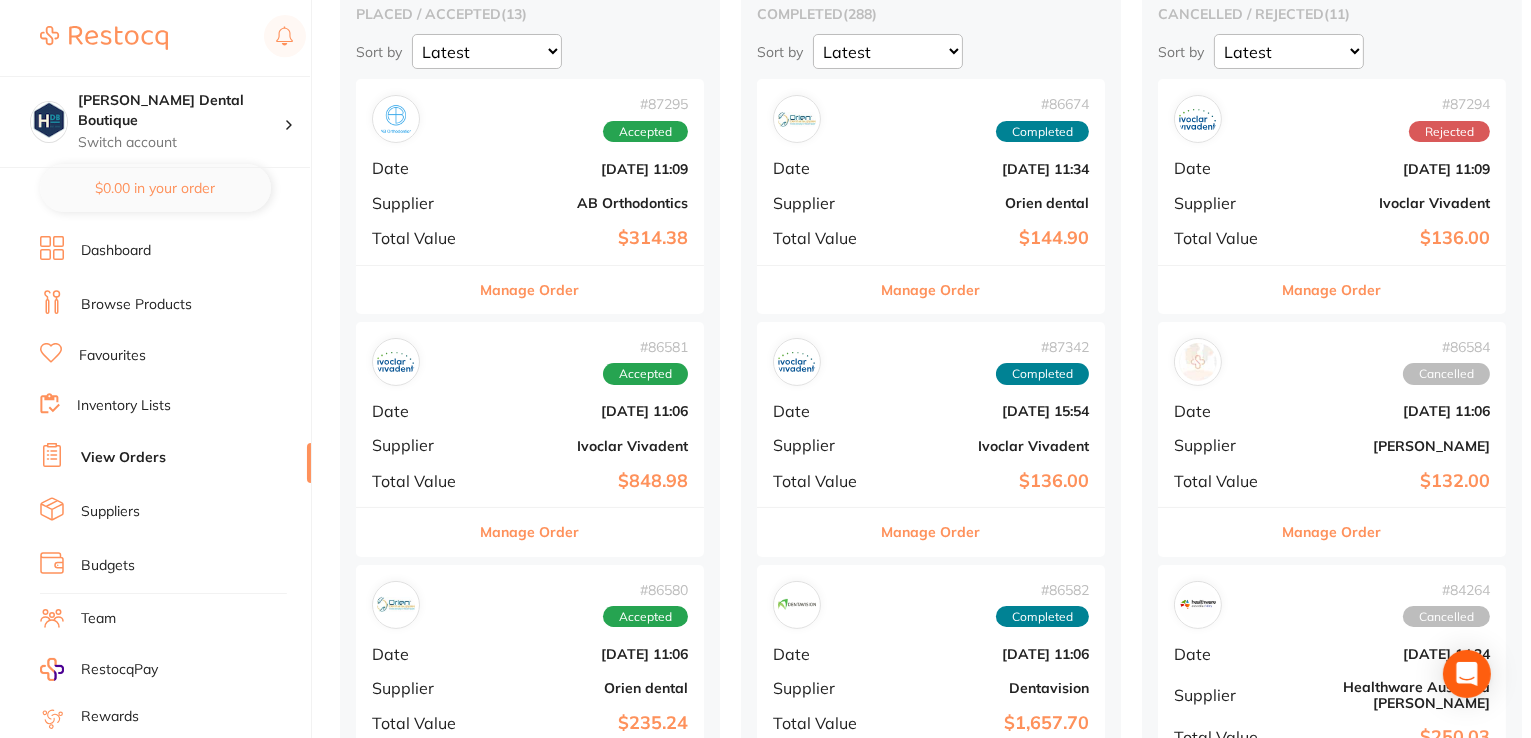 click on "Manage Order" at bounding box center (530, 532) 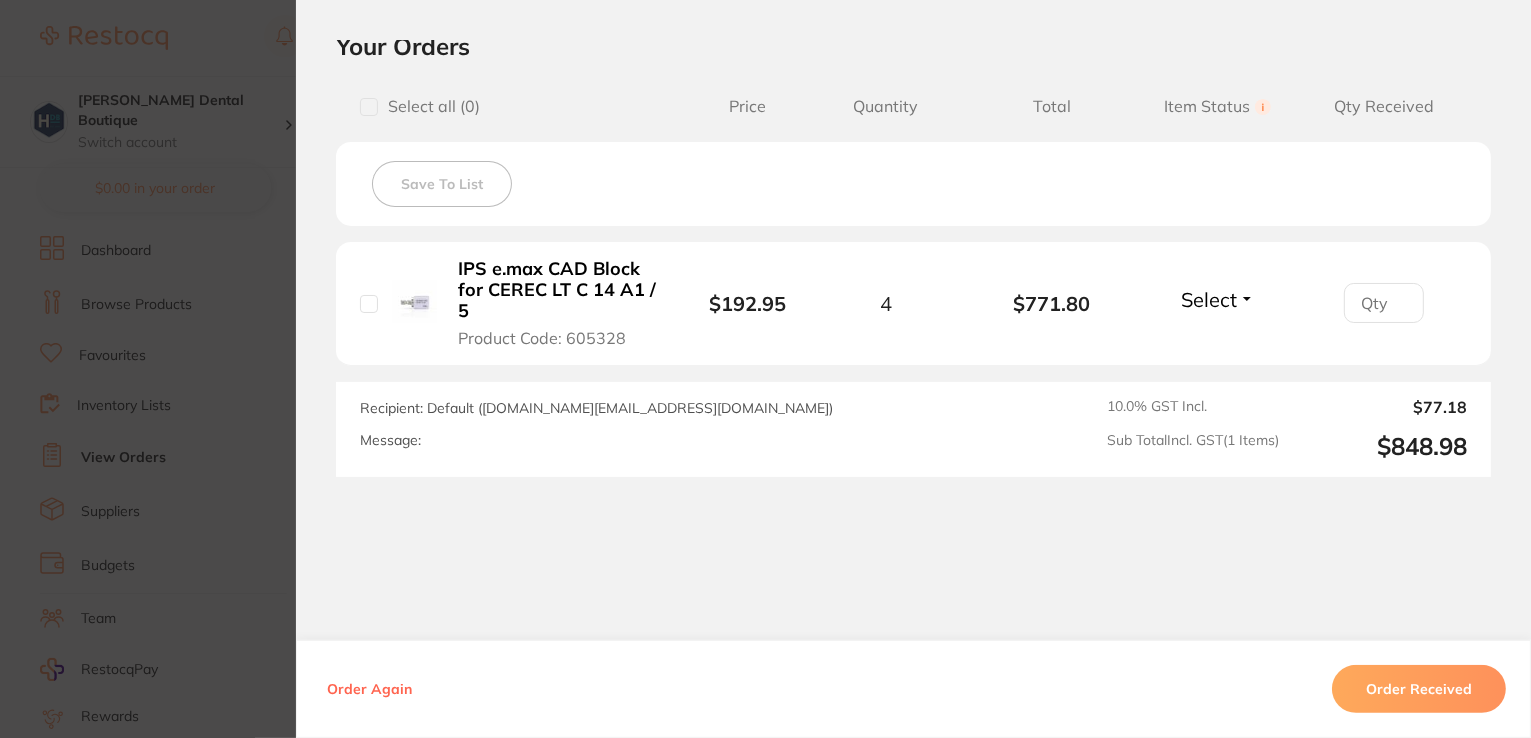 scroll, scrollTop: 496, scrollLeft: 0, axis: vertical 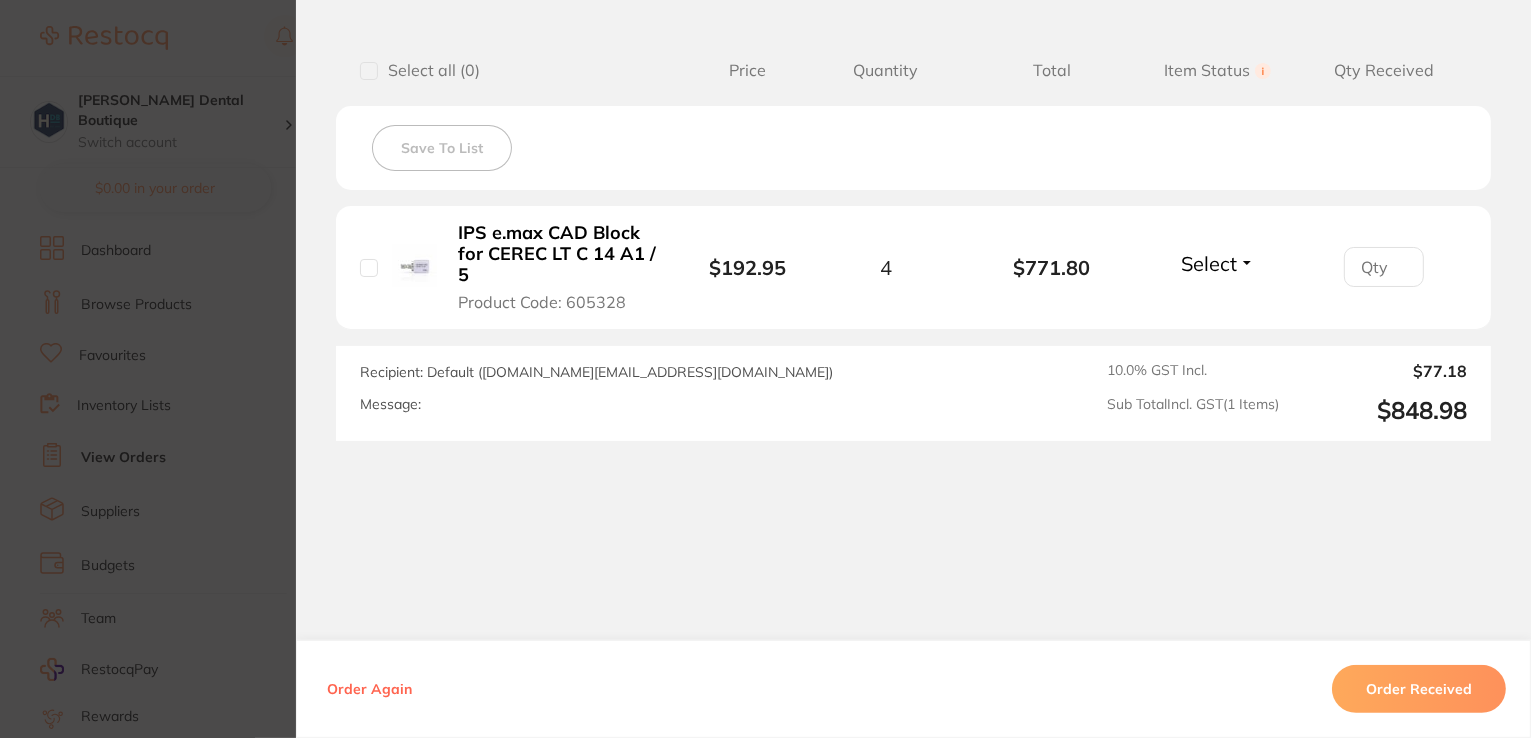 click on "Order Received" at bounding box center [1419, 689] 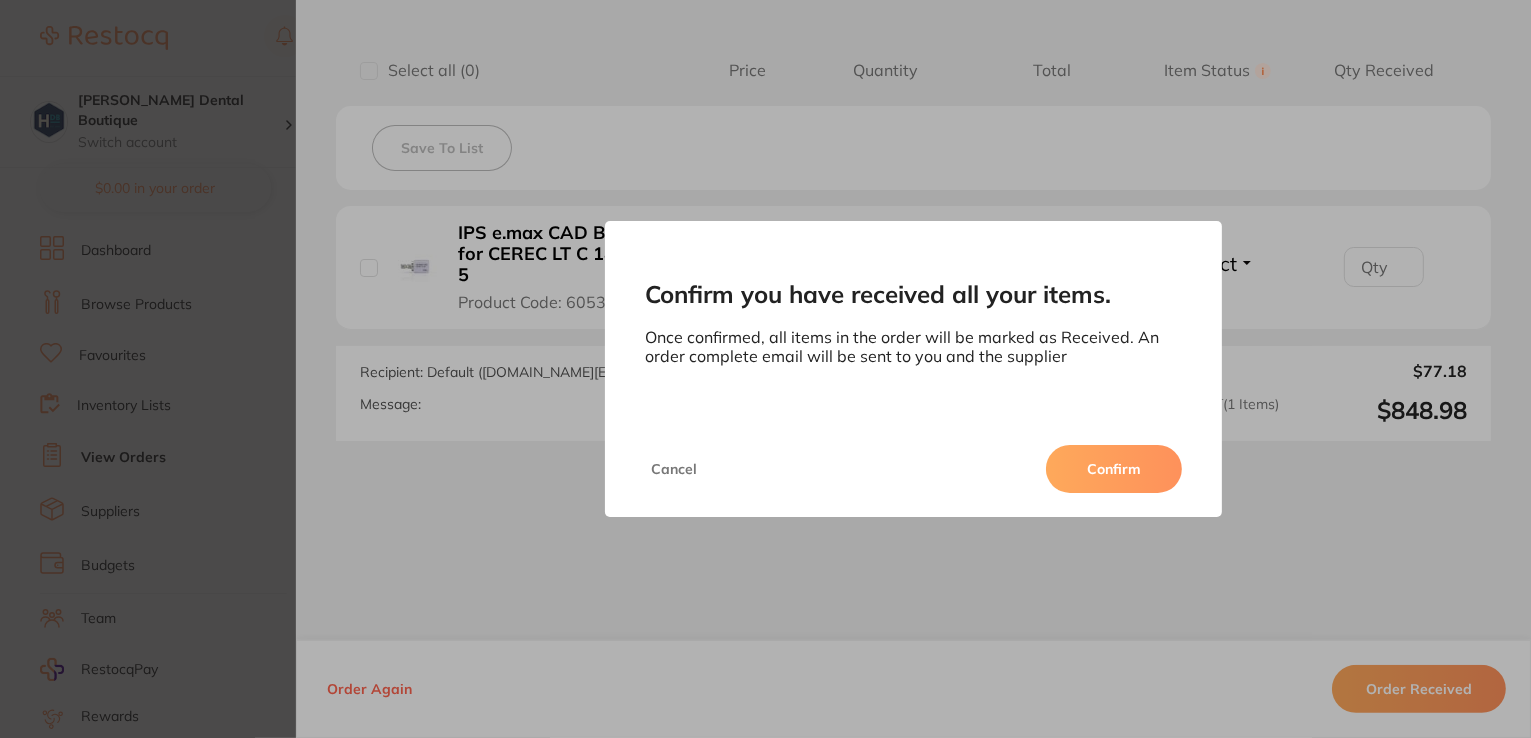 click on "Confirm" at bounding box center (1114, 469) 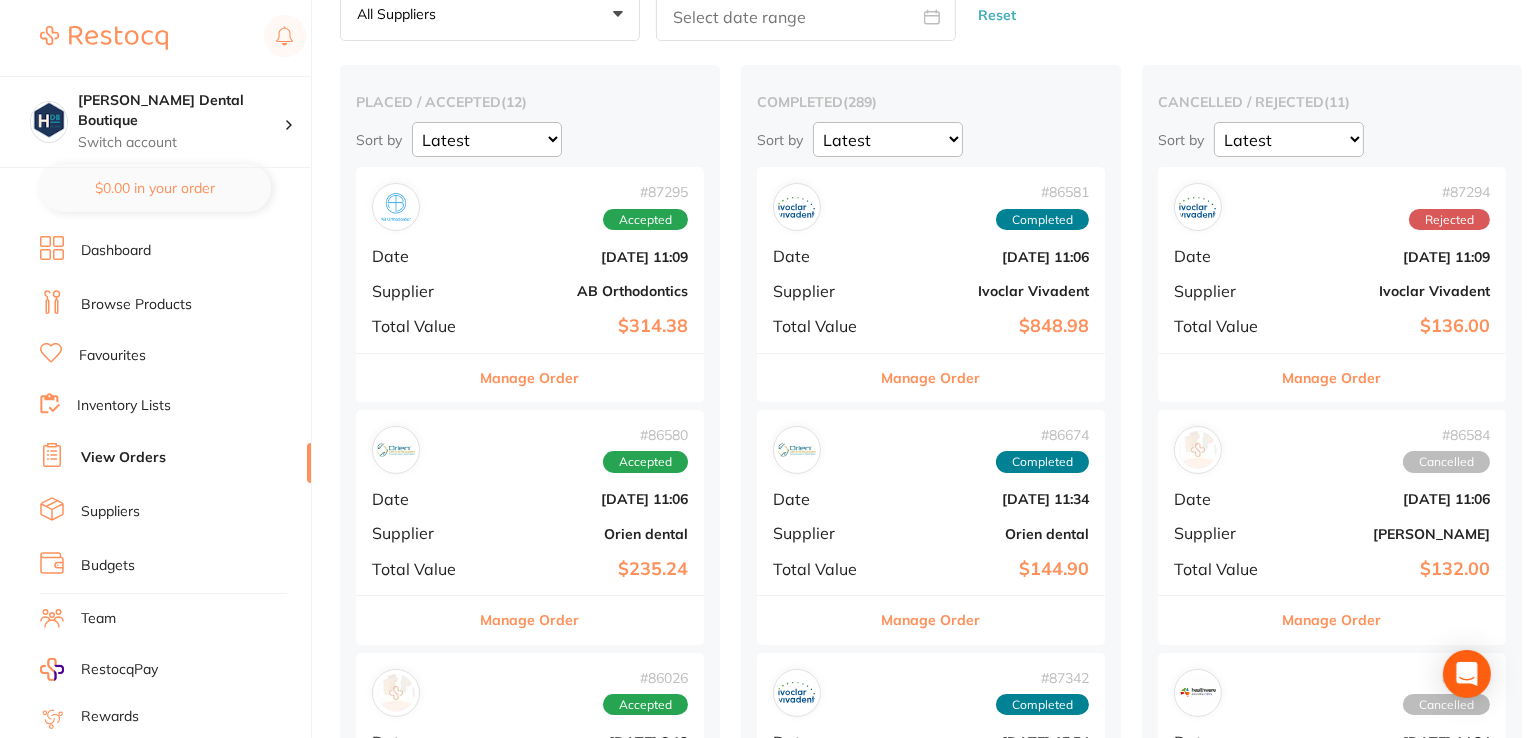 scroll, scrollTop: 100, scrollLeft: 0, axis: vertical 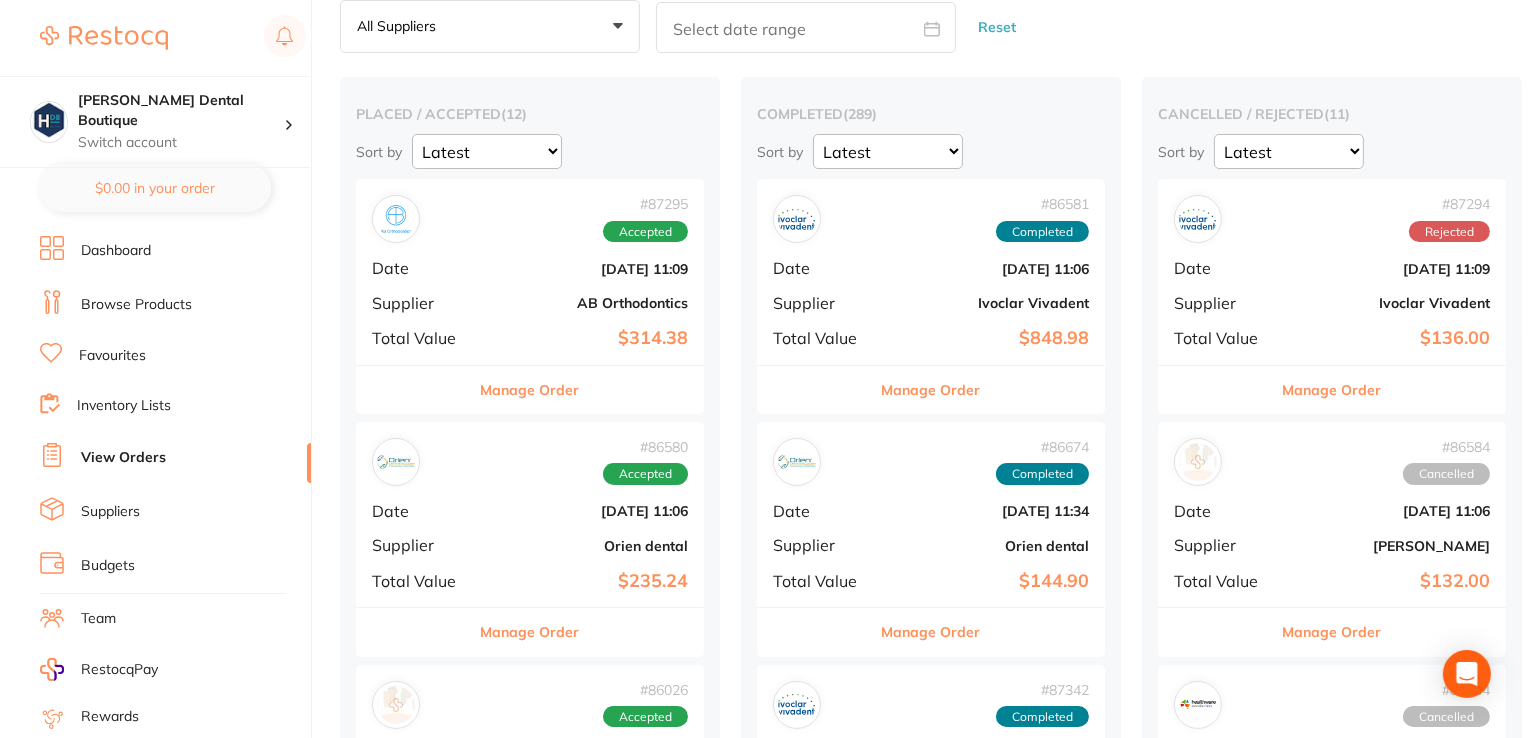 click on "Manage Order" at bounding box center [530, 632] 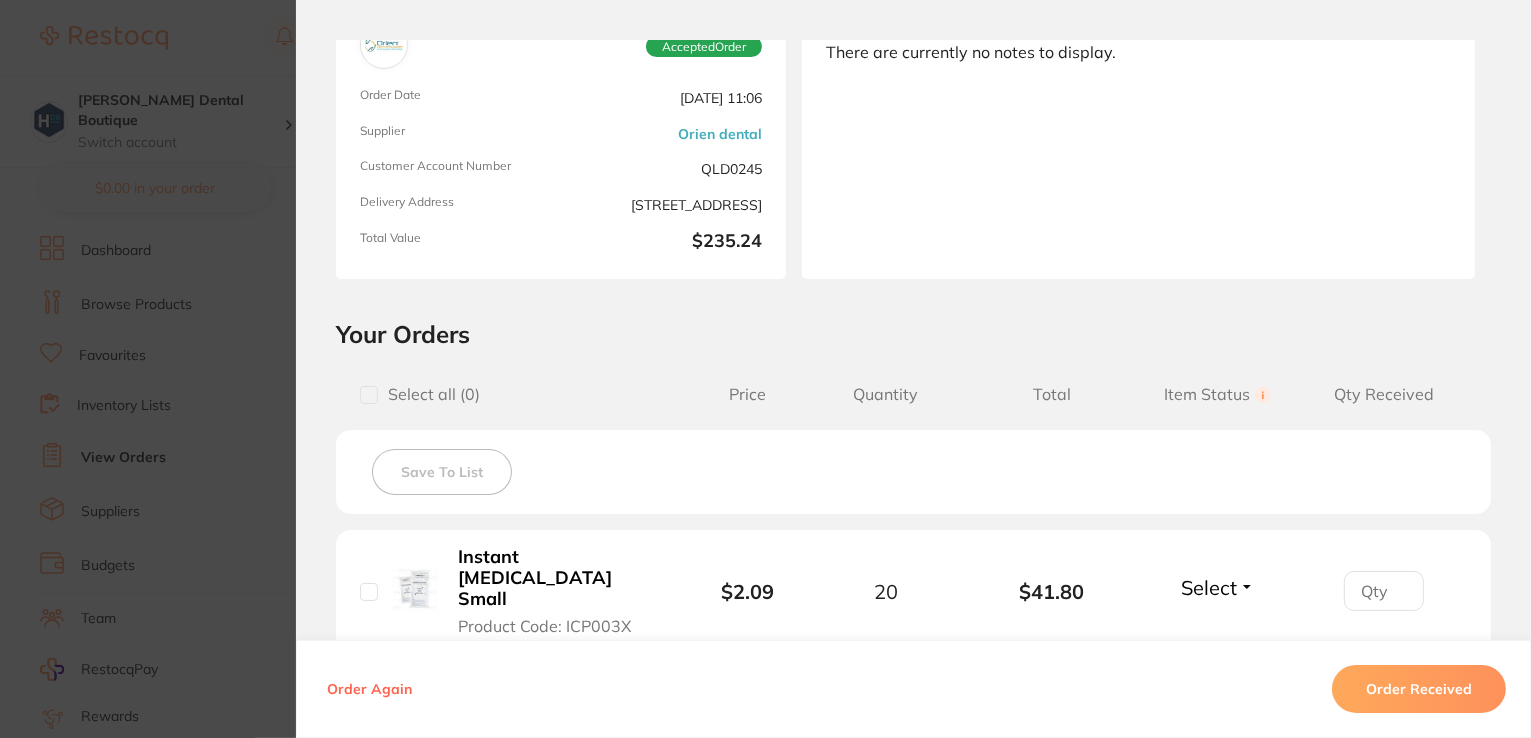 scroll, scrollTop: 500, scrollLeft: 0, axis: vertical 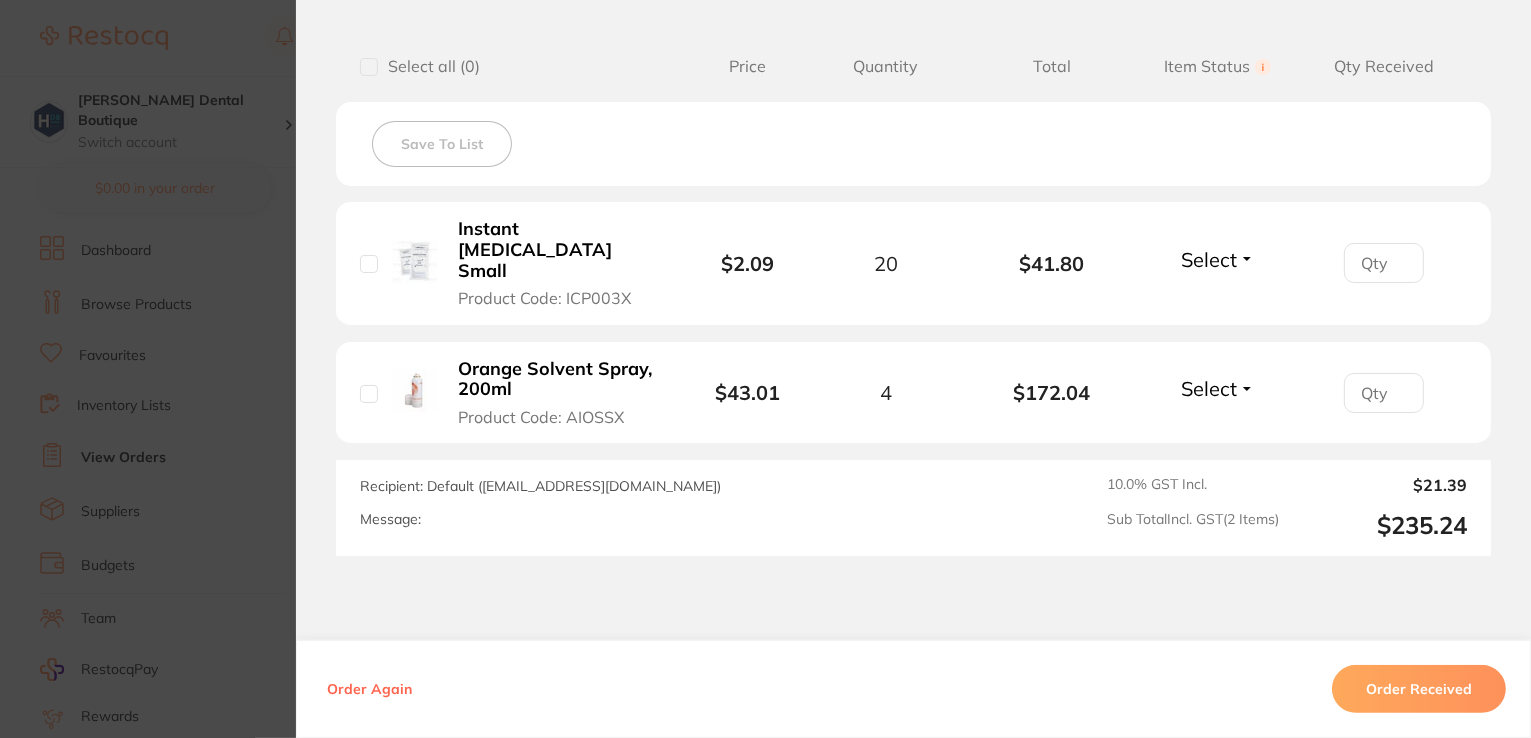 click on "Order Received" at bounding box center [1419, 689] 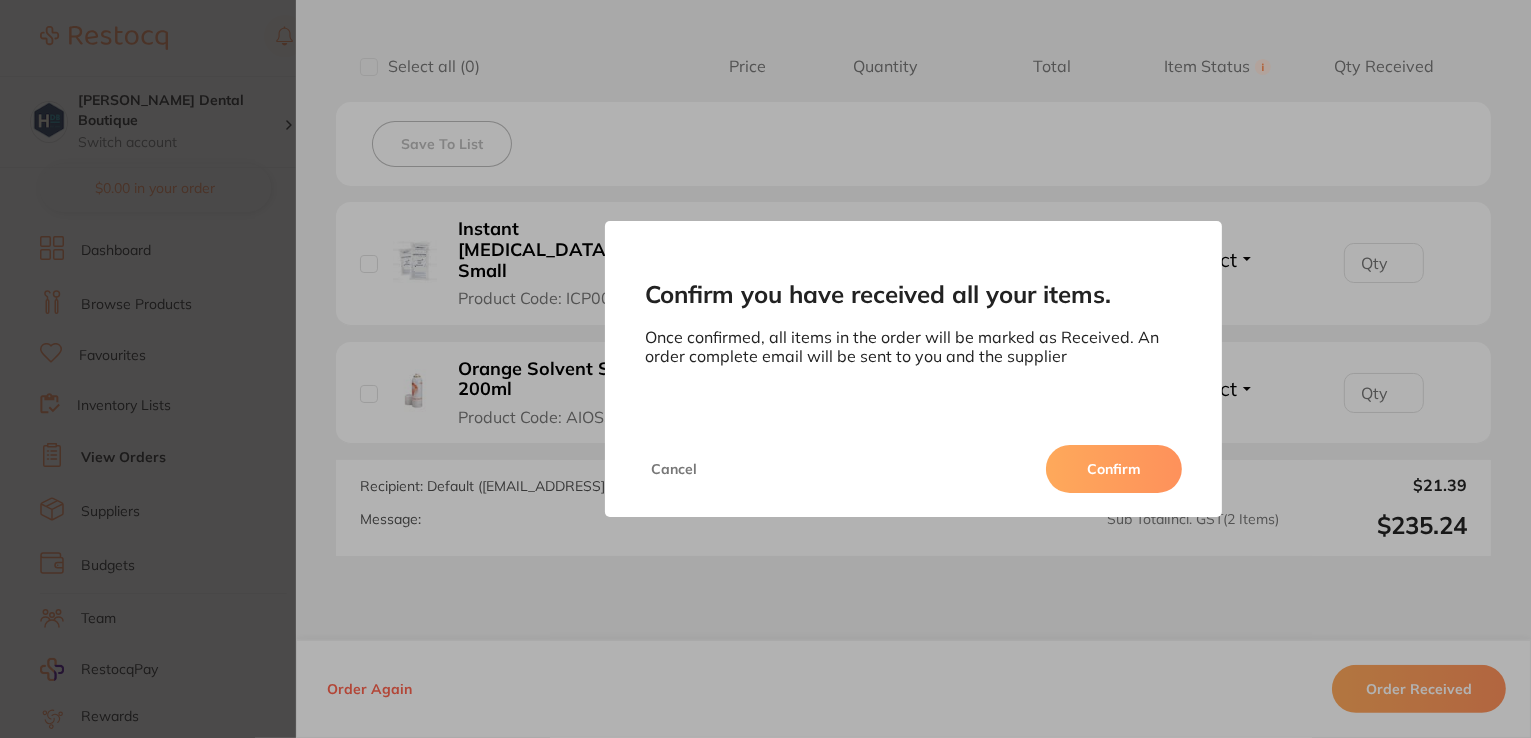 click on "Confirm" at bounding box center (1114, 469) 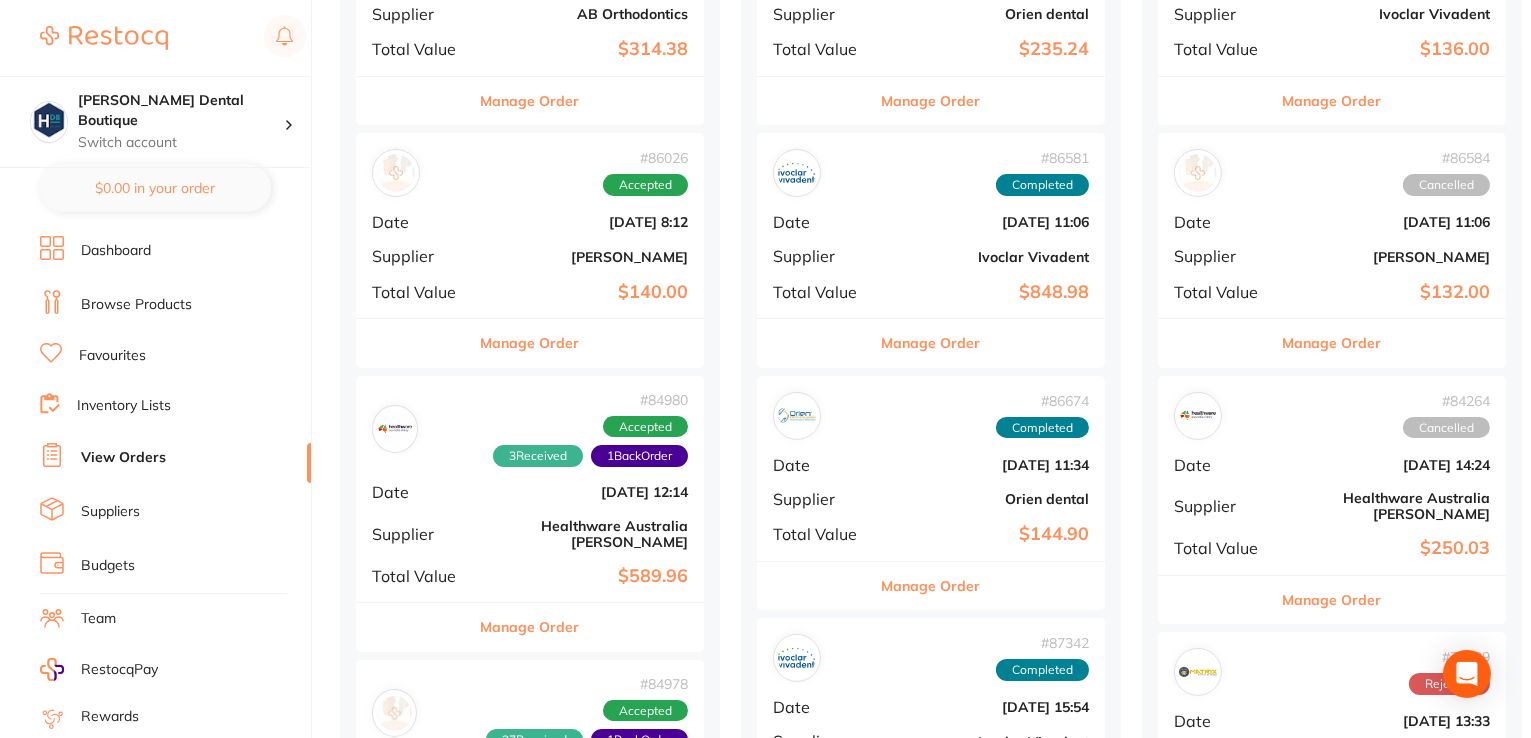 scroll, scrollTop: 0, scrollLeft: 0, axis: both 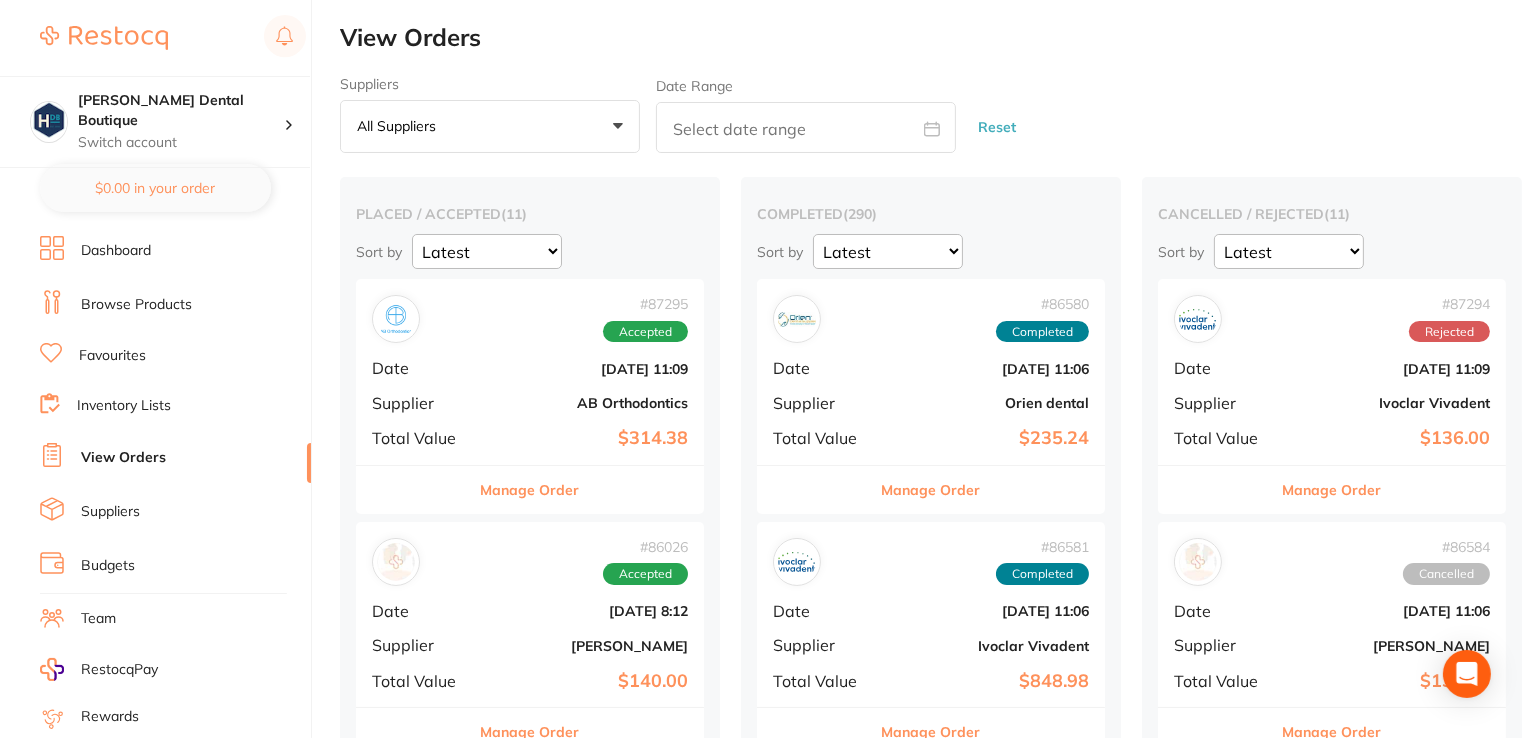 click on "Manage Order" at bounding box center (530, 490) 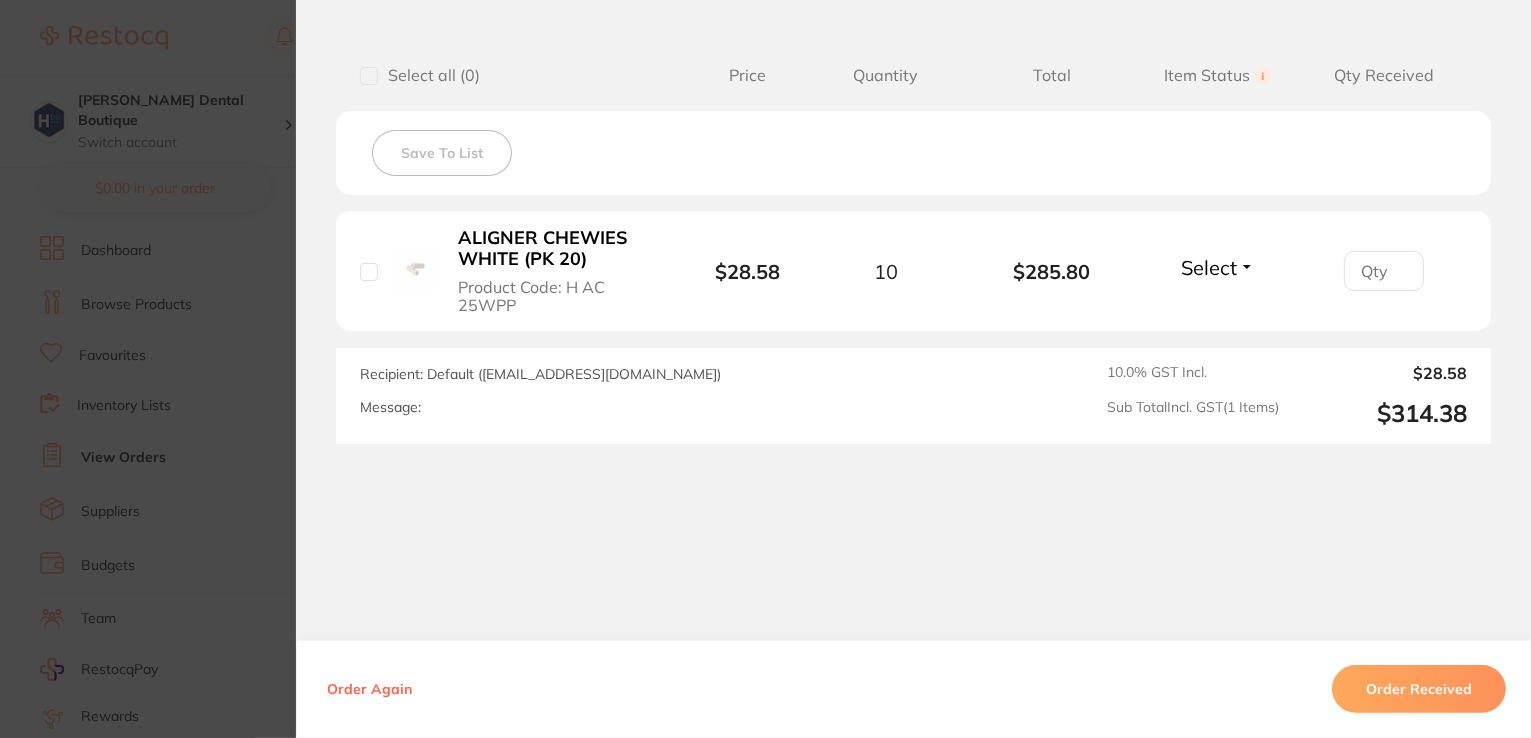 scroll, scrollTop: 493, scrollLeft: 0, axis: vertical 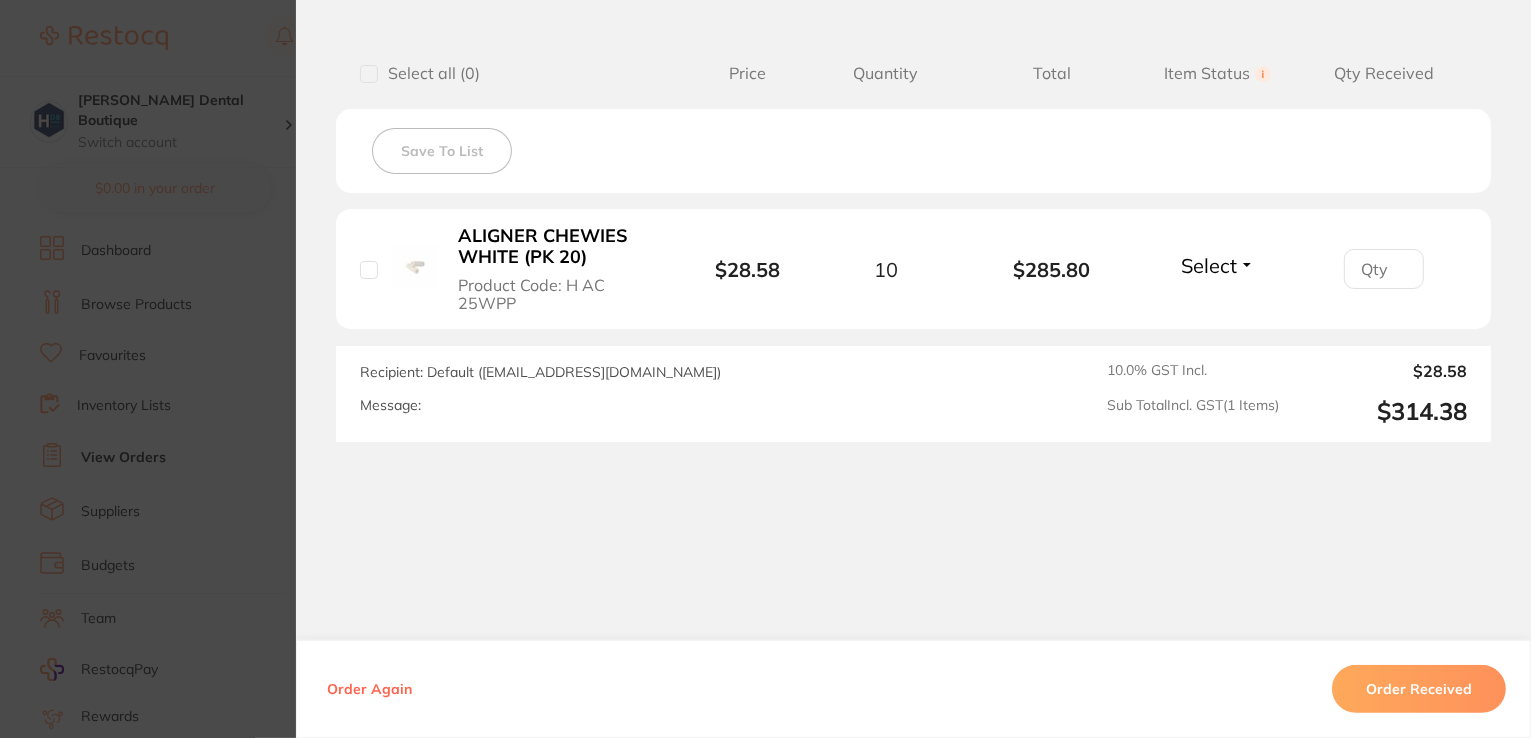 click on "Order Received" at bounding box center [1419, 689] 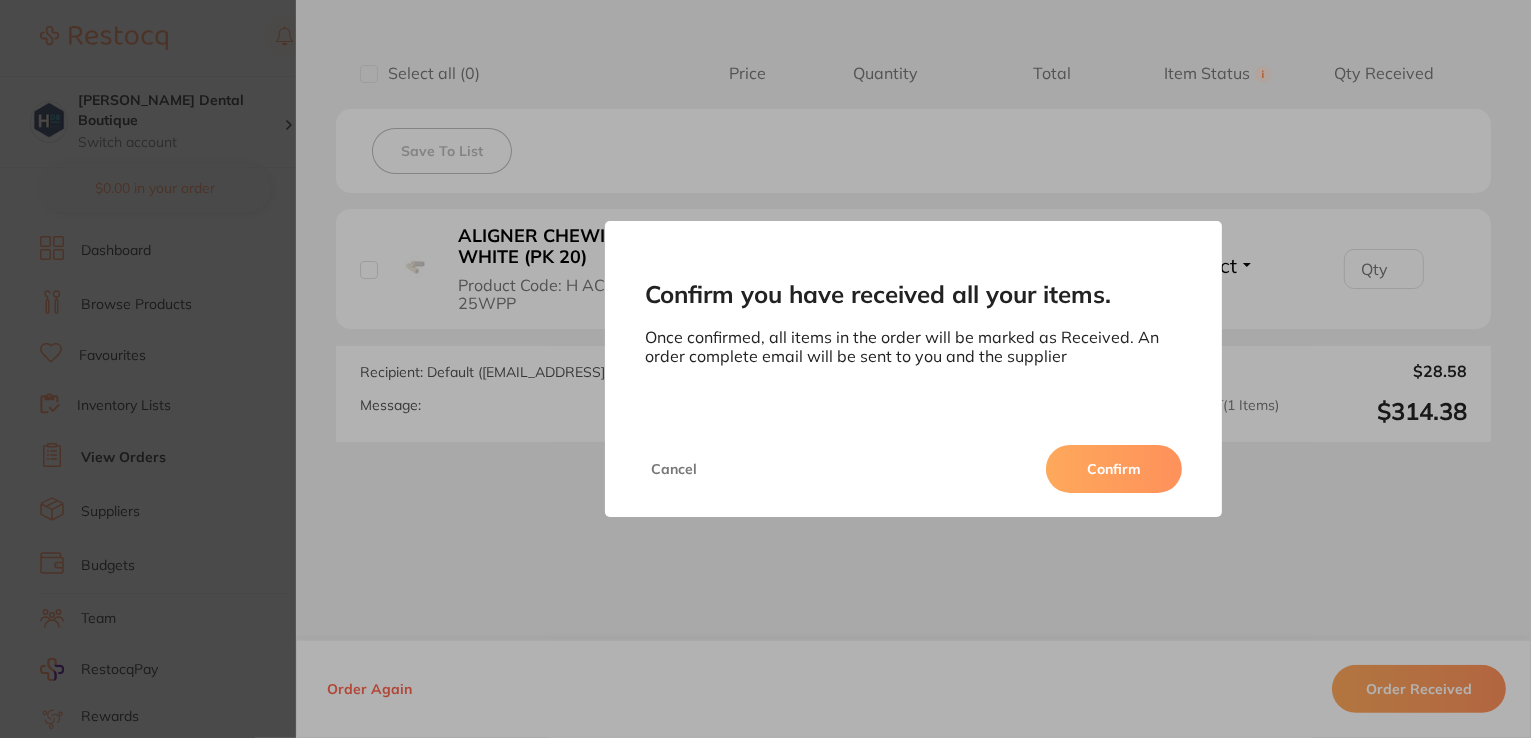 click on "Confirm" at bounding box center [1114, 469] 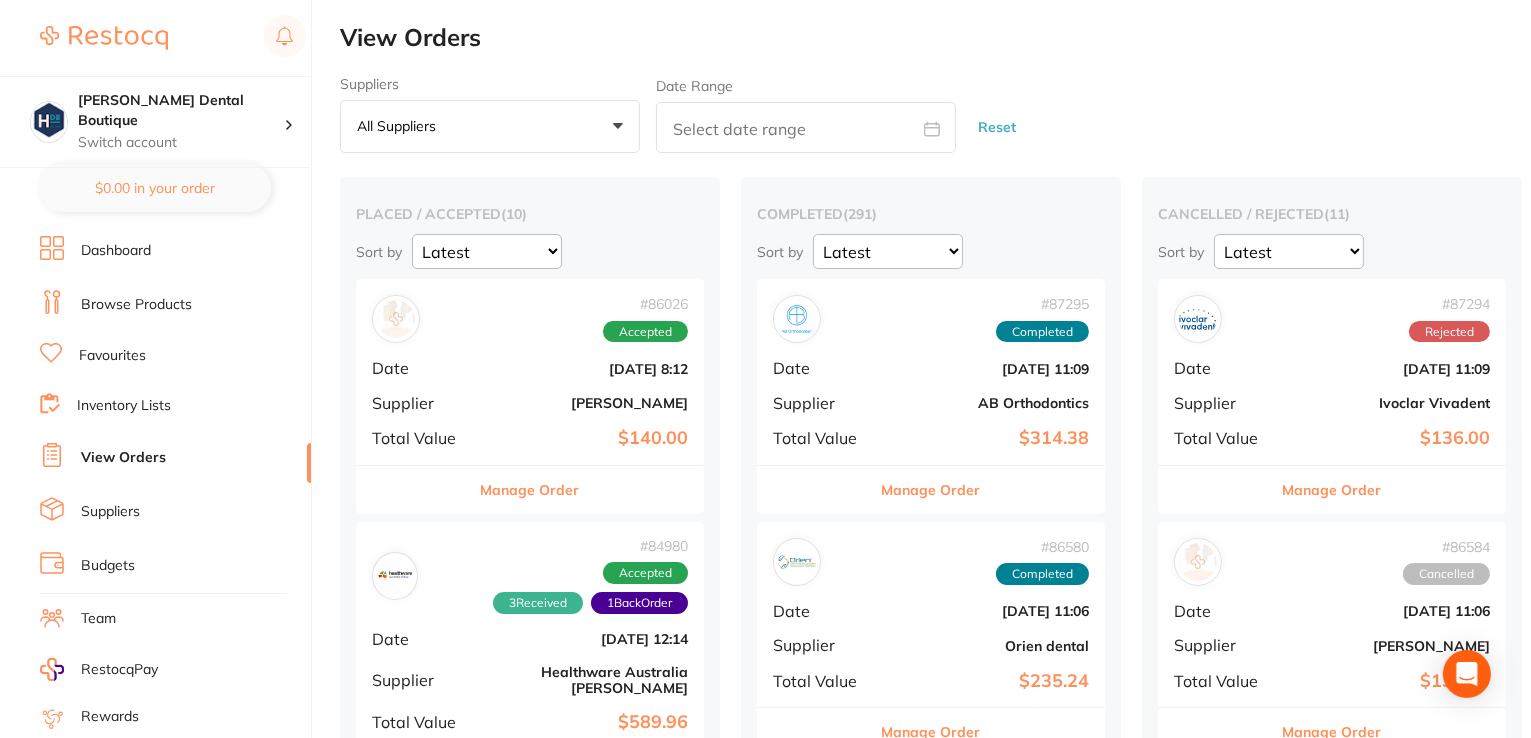 click on "Manage Order" at bounding box center (530, 490) 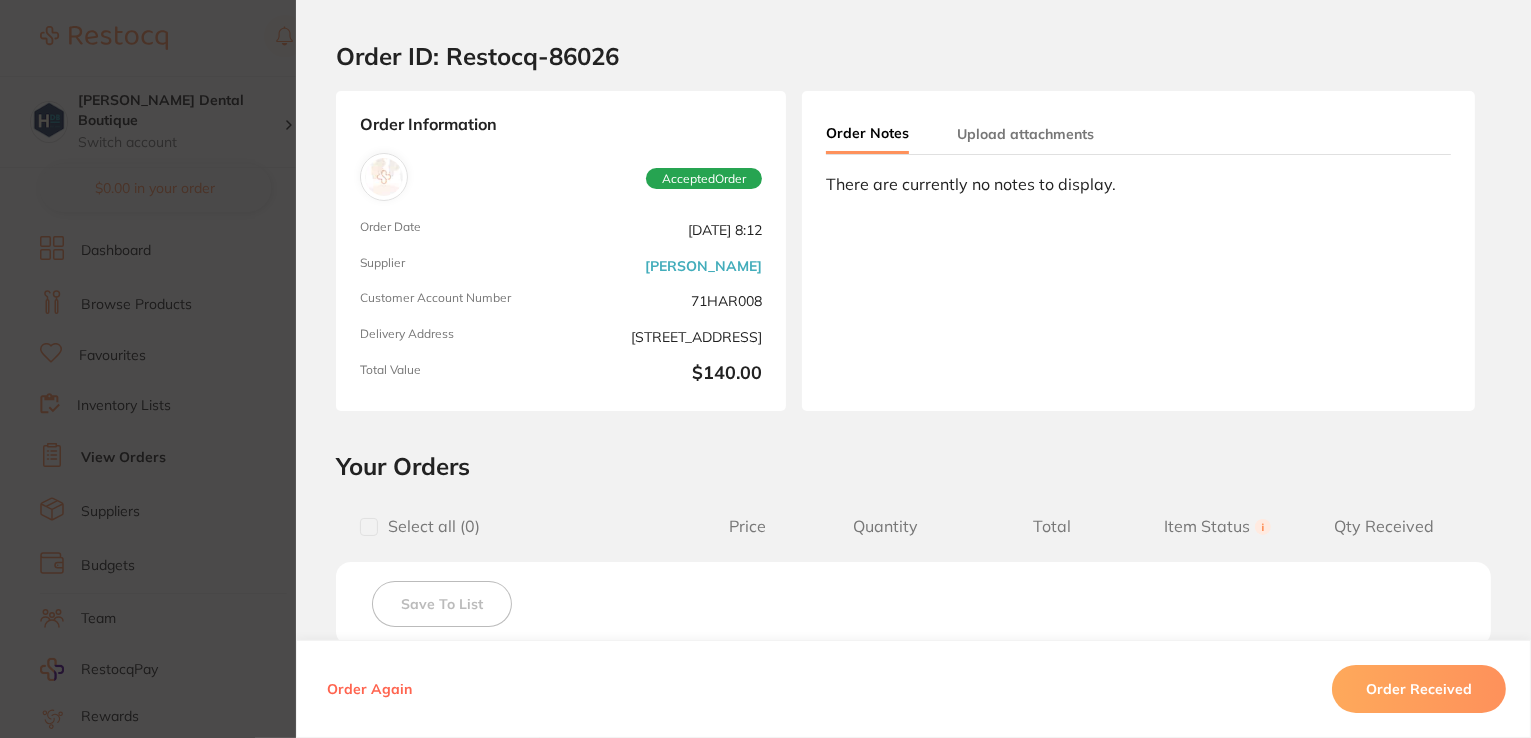 scroll, scrollTop: 0, scrollLeft: 0, axis: both 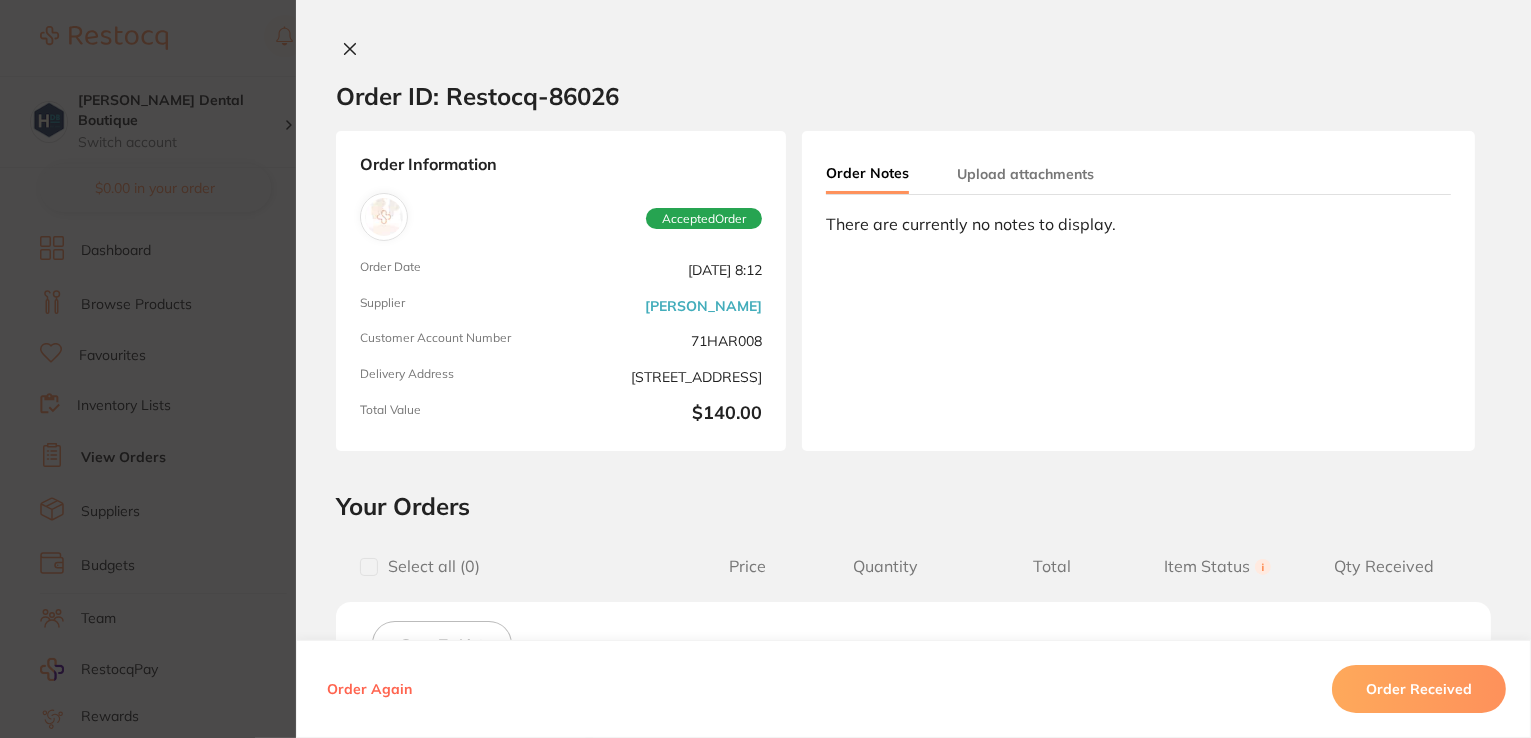 click at bounding box center [350, 50] 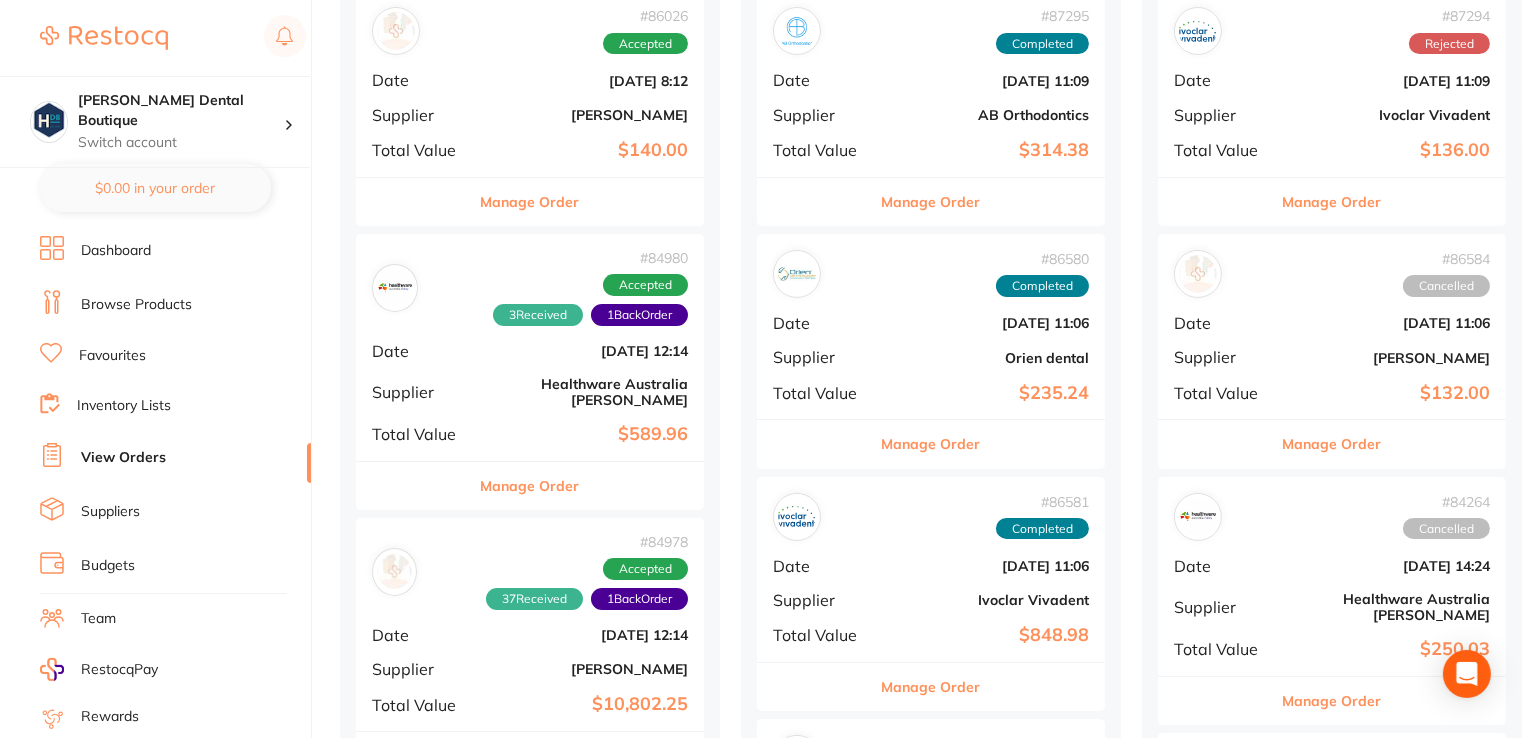 scroll, scrollTop: 400, scrollLeft: 0, axis: vertical 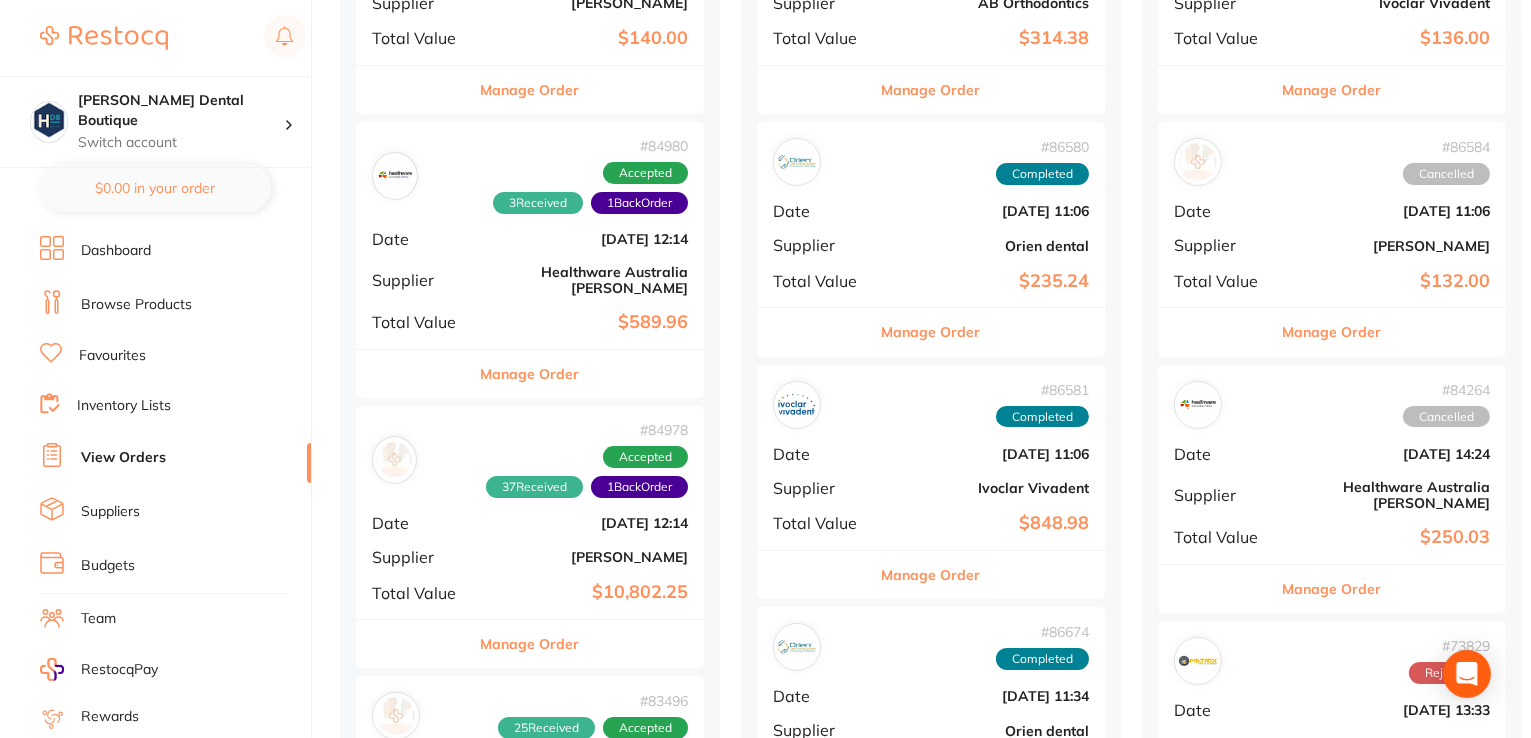click on "Manage Order" at bounding box center (530, 374) 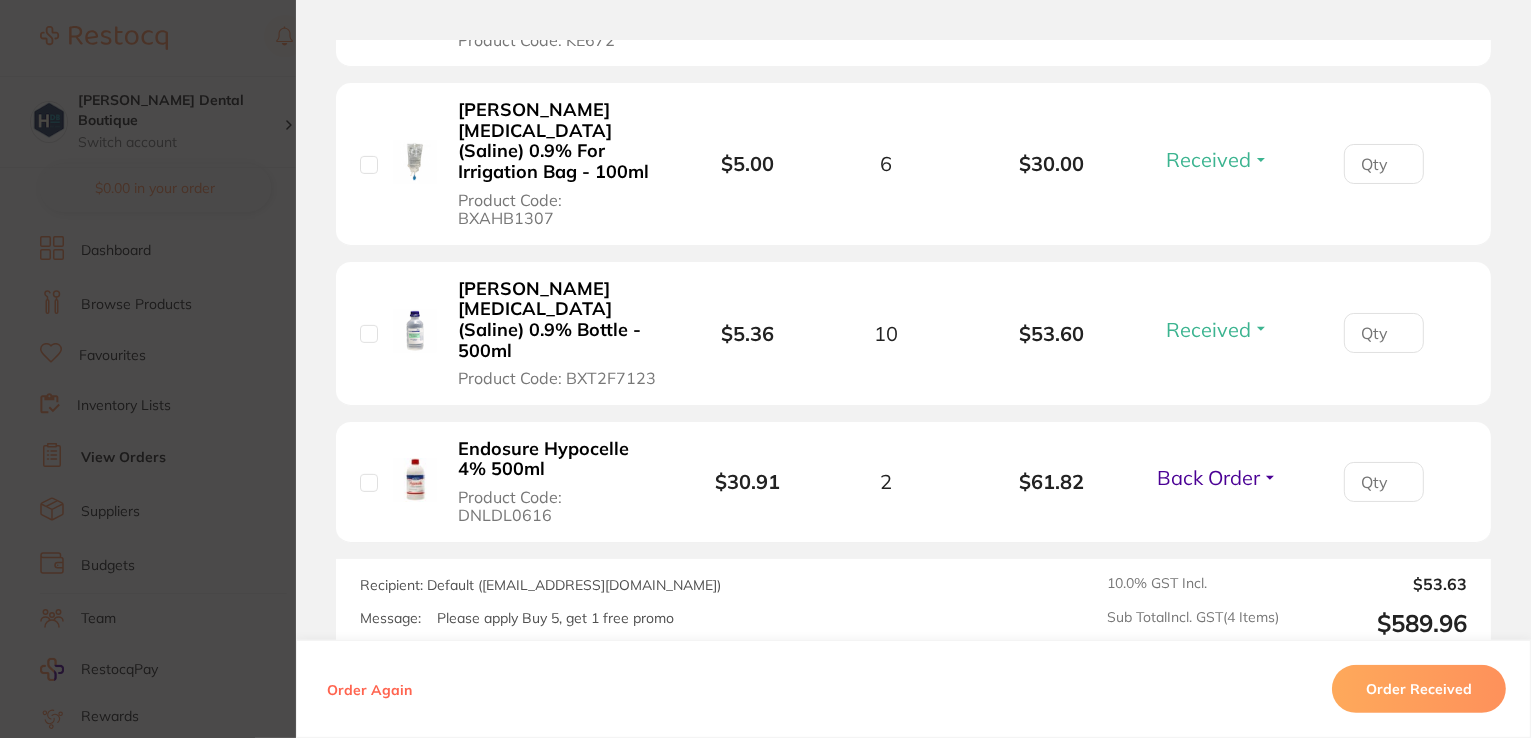 scroll, scrollTop: 0, scrollLeft: 0, axis: both 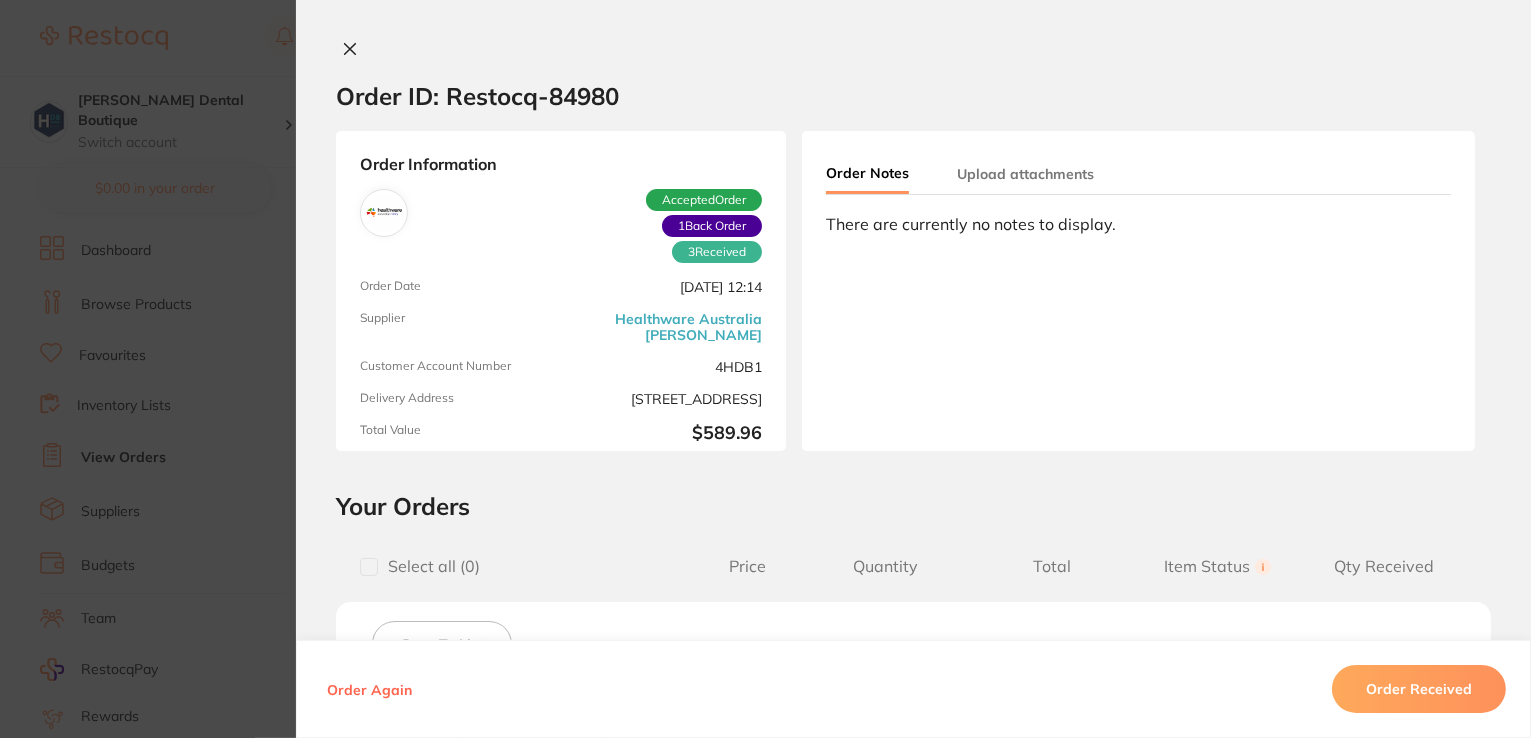 click 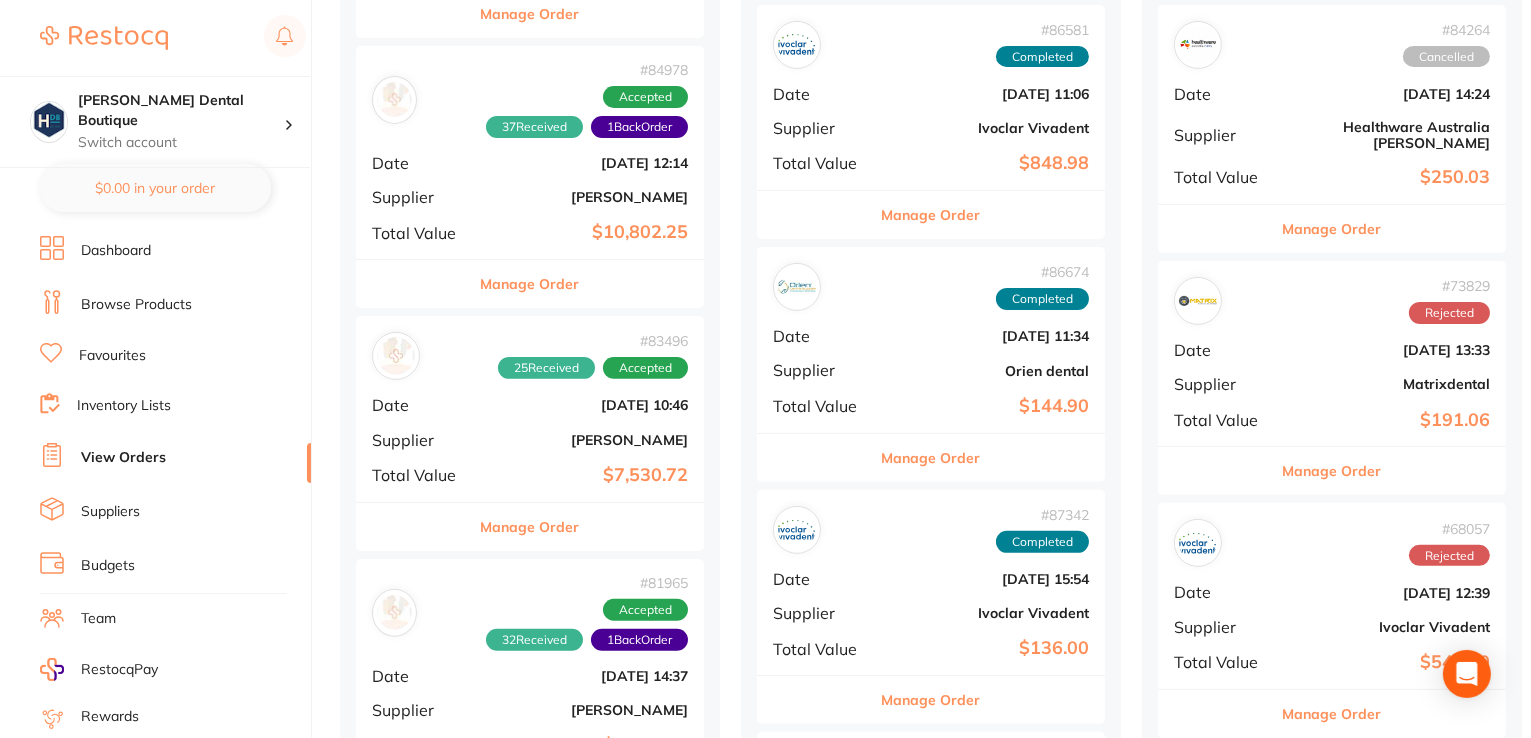 scroll, scrollTop: 900, scrollLeft: 0, axis: vertical 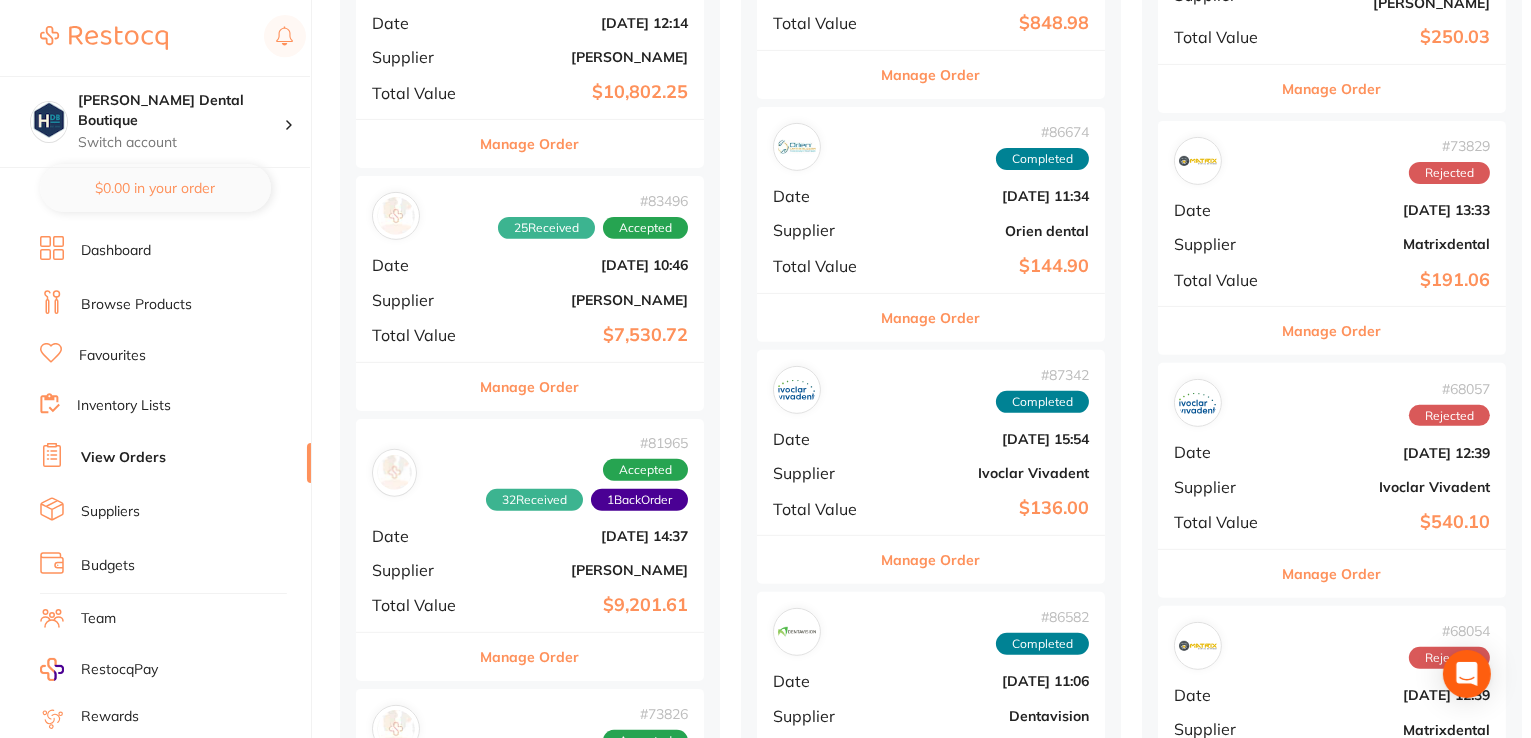 click on "Manage Order" at bounding box center [530, 387] 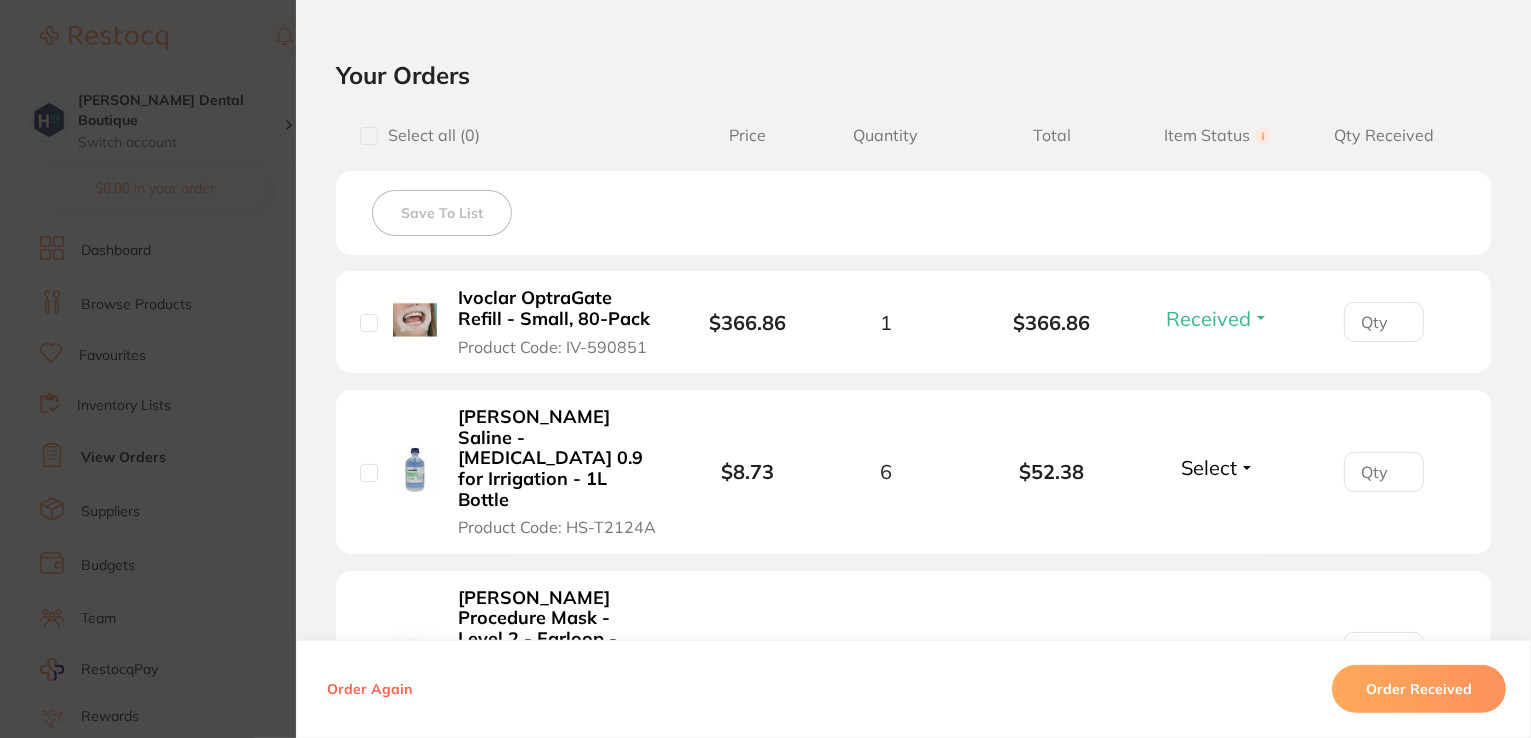 scroll, scrollTop: 700, scrollLeft: 0, axis: vertical 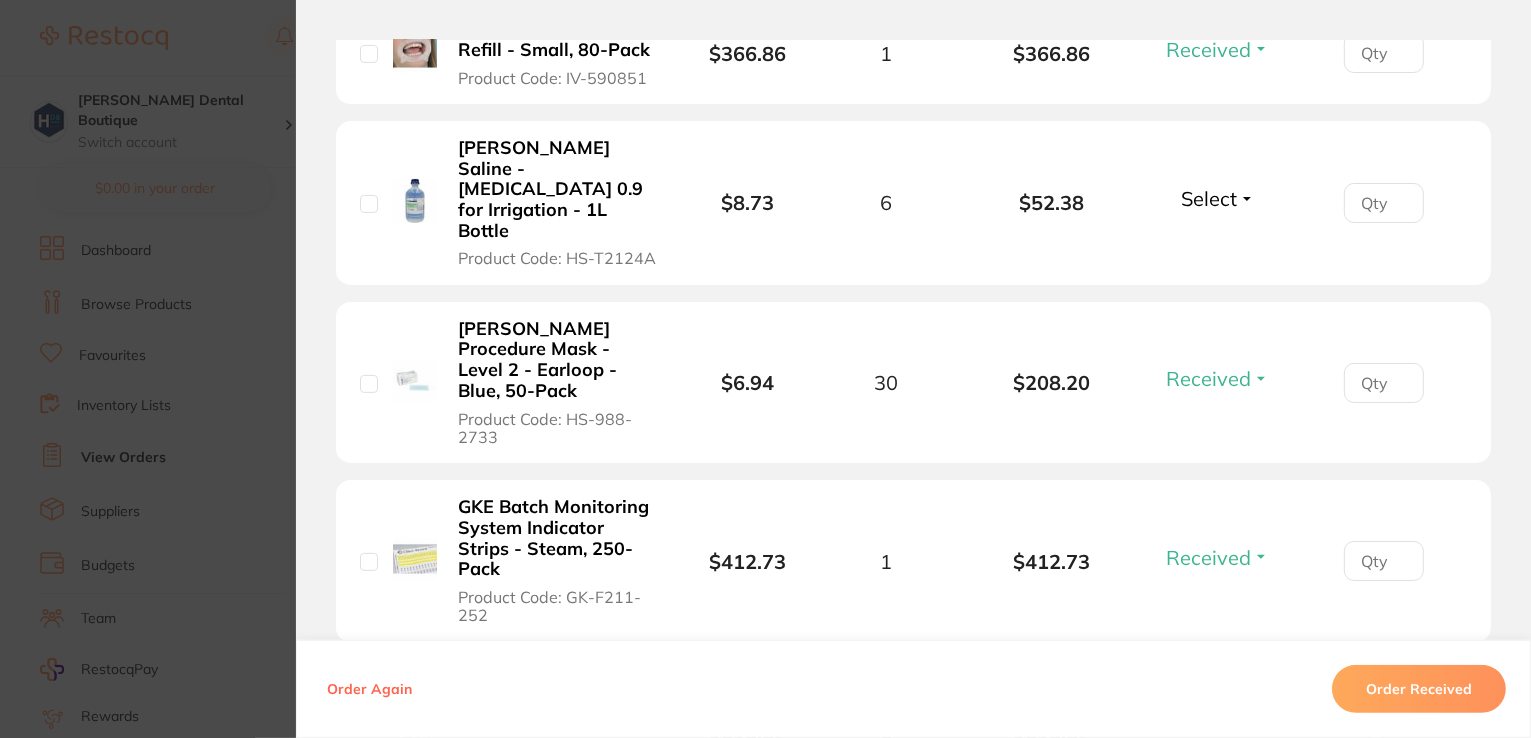 click on "Order ID: Restocq- 83496   Order Information   25  Received Accepted  Order Order Date [DATE] 10:46 Supplier [PERSON_NAME]   Customer Account Number 71HAR008 Delivery Address [STREET_ADDRESS] Total Value $7,530.72 Order Notes Upload attachments There are currently no notes to display. Your Orders   Select all ( 0 ) Price Quantity Total Item Status   You can use this feature to track items that you have received and those that are on backorder Qty Received Save To List Ivoclar OptraGate Refill - Small, 80-Pack   Product    Code:  IV-590851     $366.86 1 $366.86 Received Received Back Order [PERSON_NAME] Saline - [MEDICAL_DATA] 0.9 for Irrigation - 1L Bottle   Product    Code:  HS-T2124A     $8.73 6 $52.38 Select Received Back Order [PERSON_NAME] Procedure Mask - Level 2 - Earloop - Blue, 50-Pack   Product    Code:  HS-988-2733     $6.94 30 $208.20 Received Received Back Order GKE Batch Monitoring System Indicator Strips - Steam, 250-Pack   Product    Code:  GK-F211-252     1" at bounding box center (765, 369) 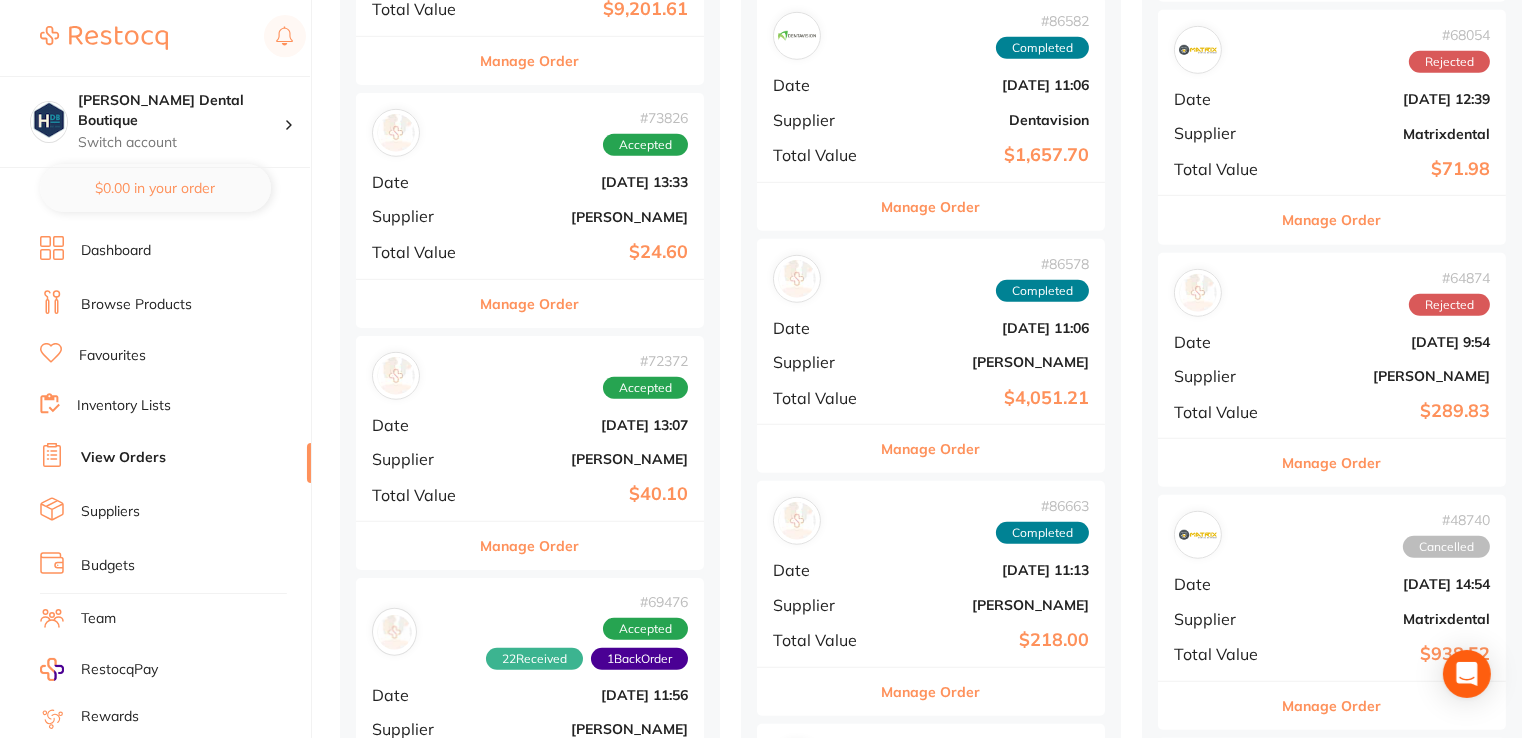 scroll, scrollTop: 1500, scrollLeft: 0, axis: vertical 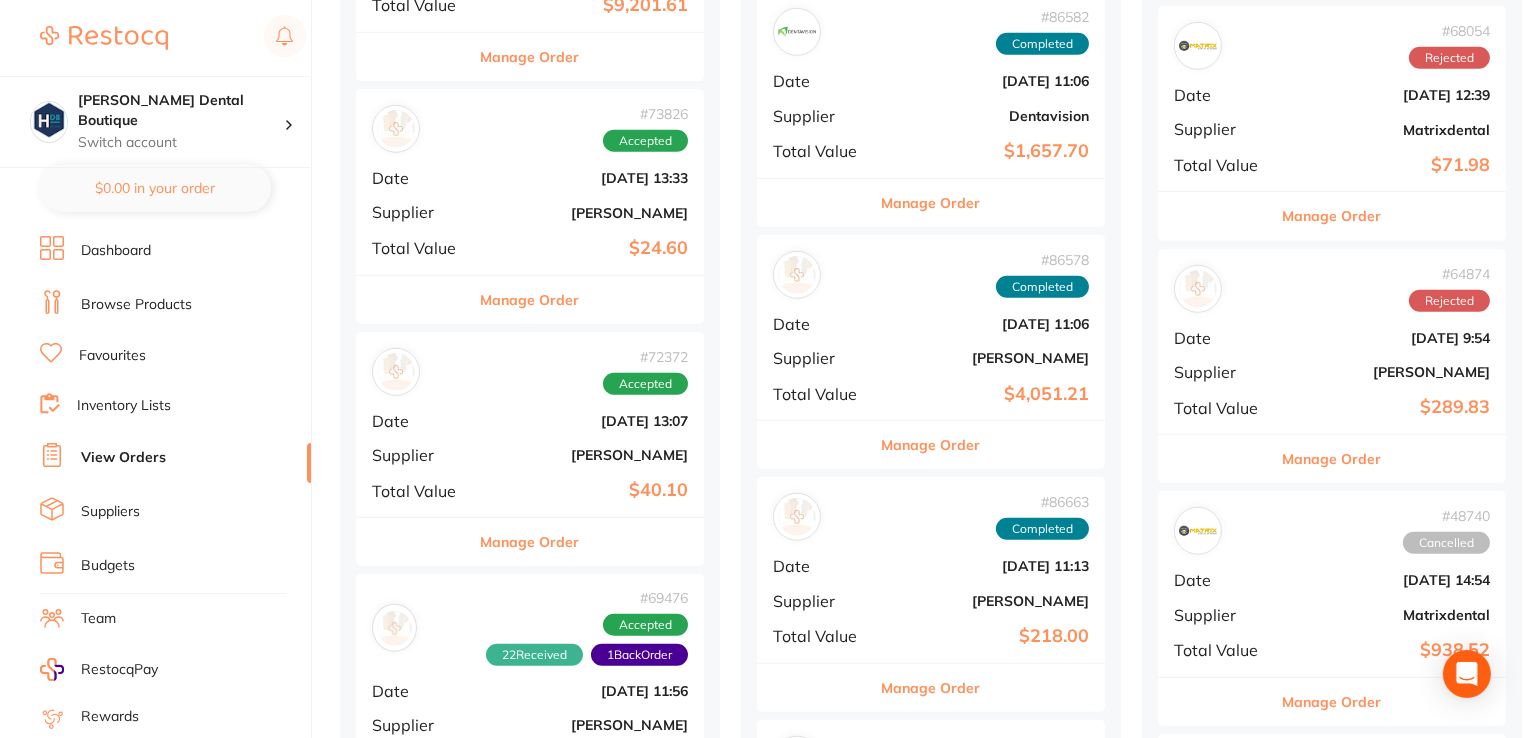 click on "Manage Order" at bounding box center [530, 300] 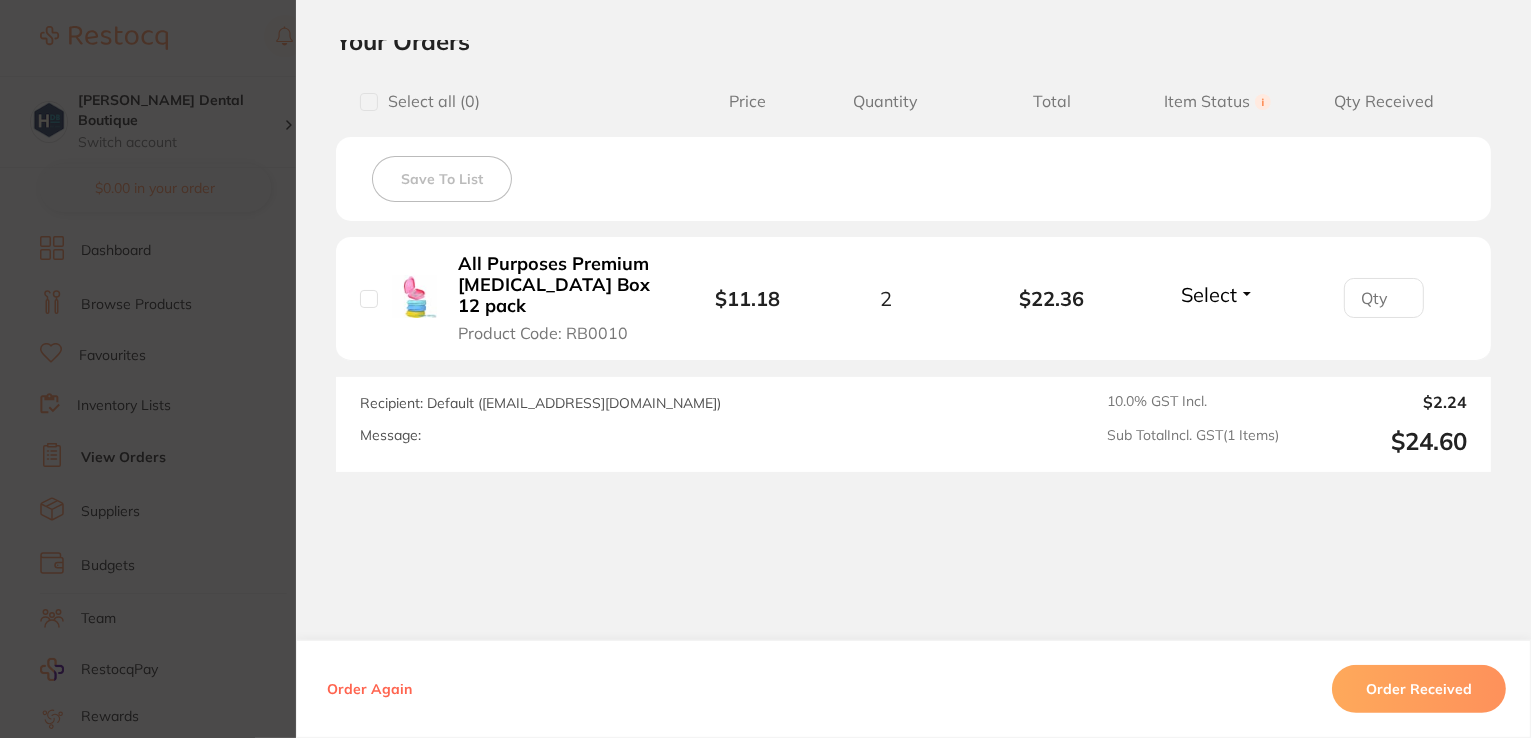 scroll, scrollTop: 475, scrollLeft: 0, axis: vertical 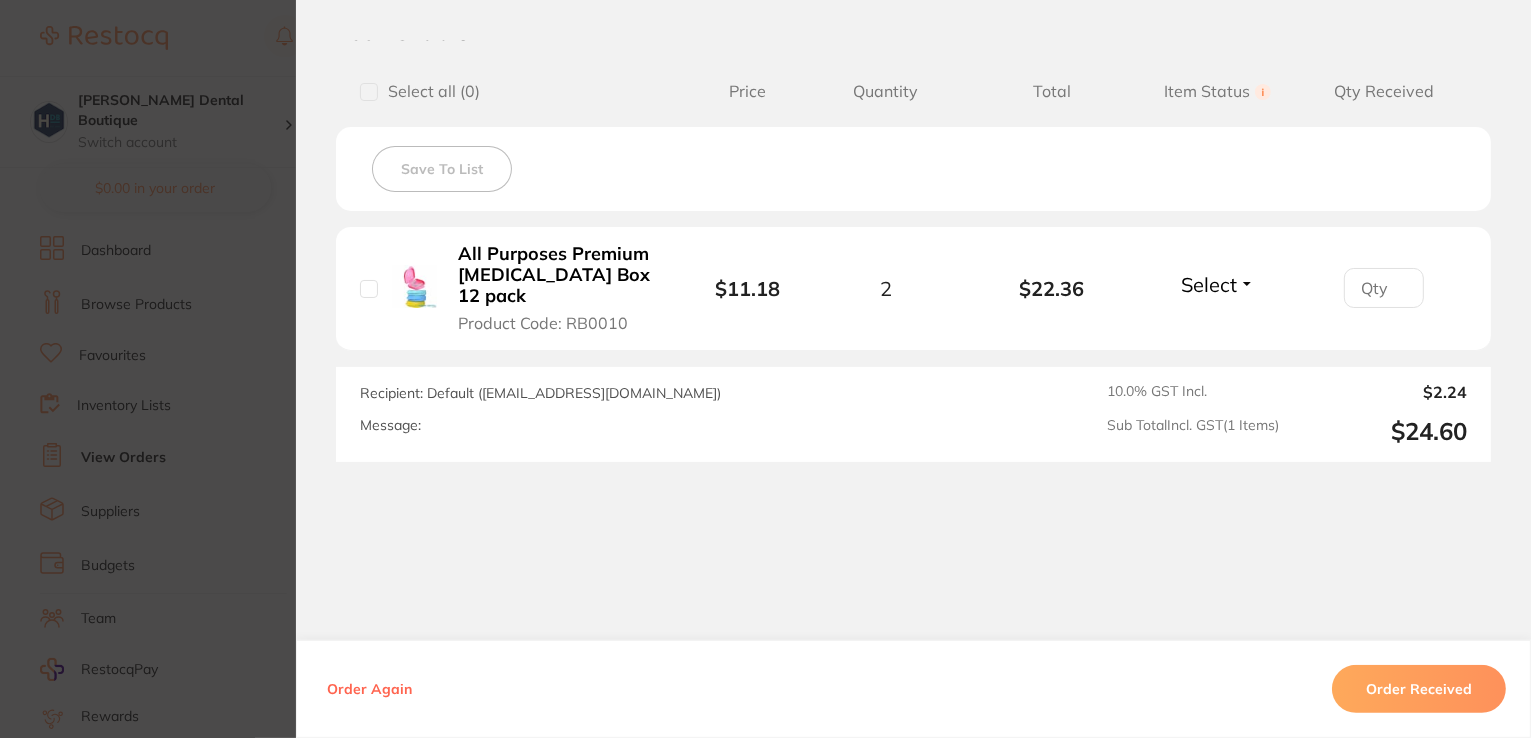 click on "Order Received" at bounding box center [1419, 689] 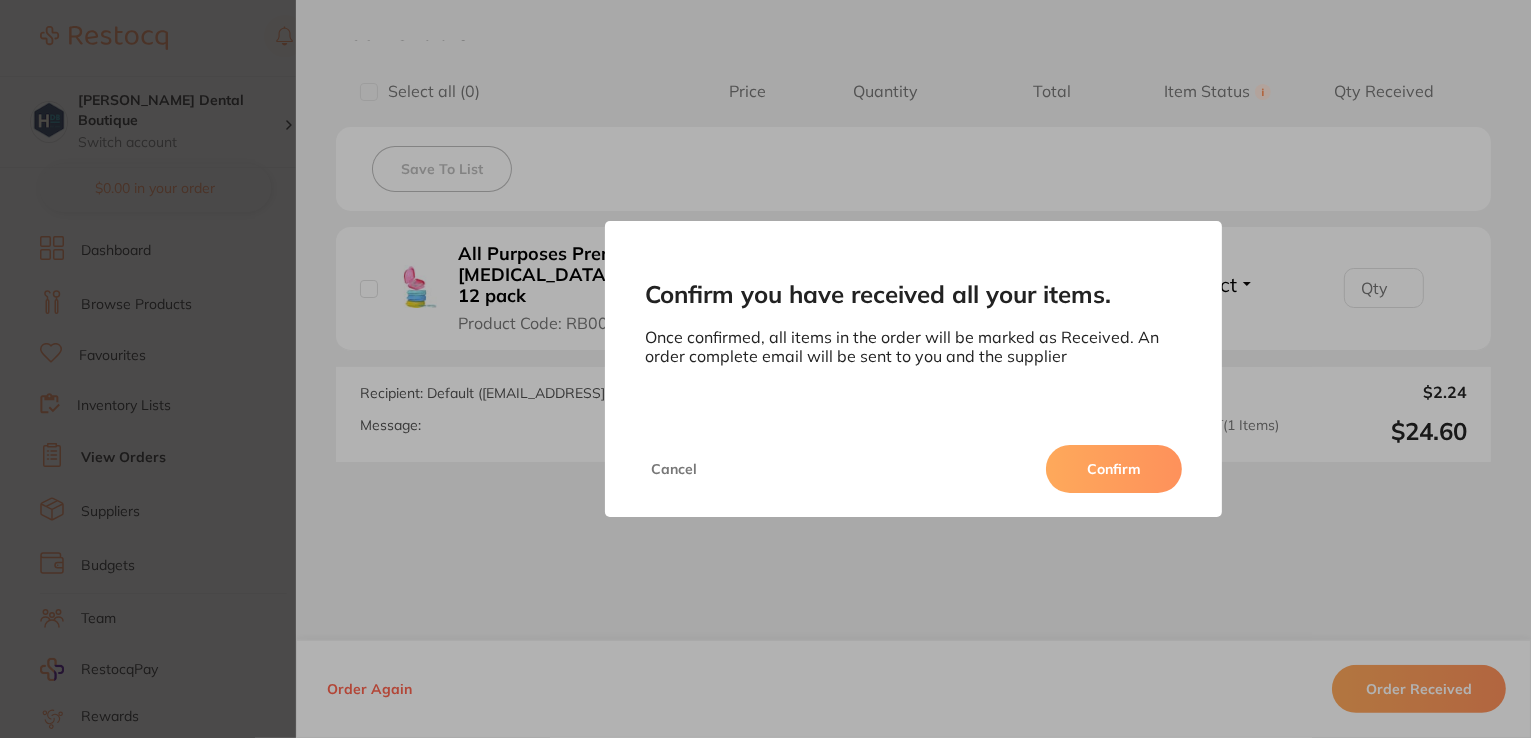 click on "Confirm" at bounding box center (1114, 469) 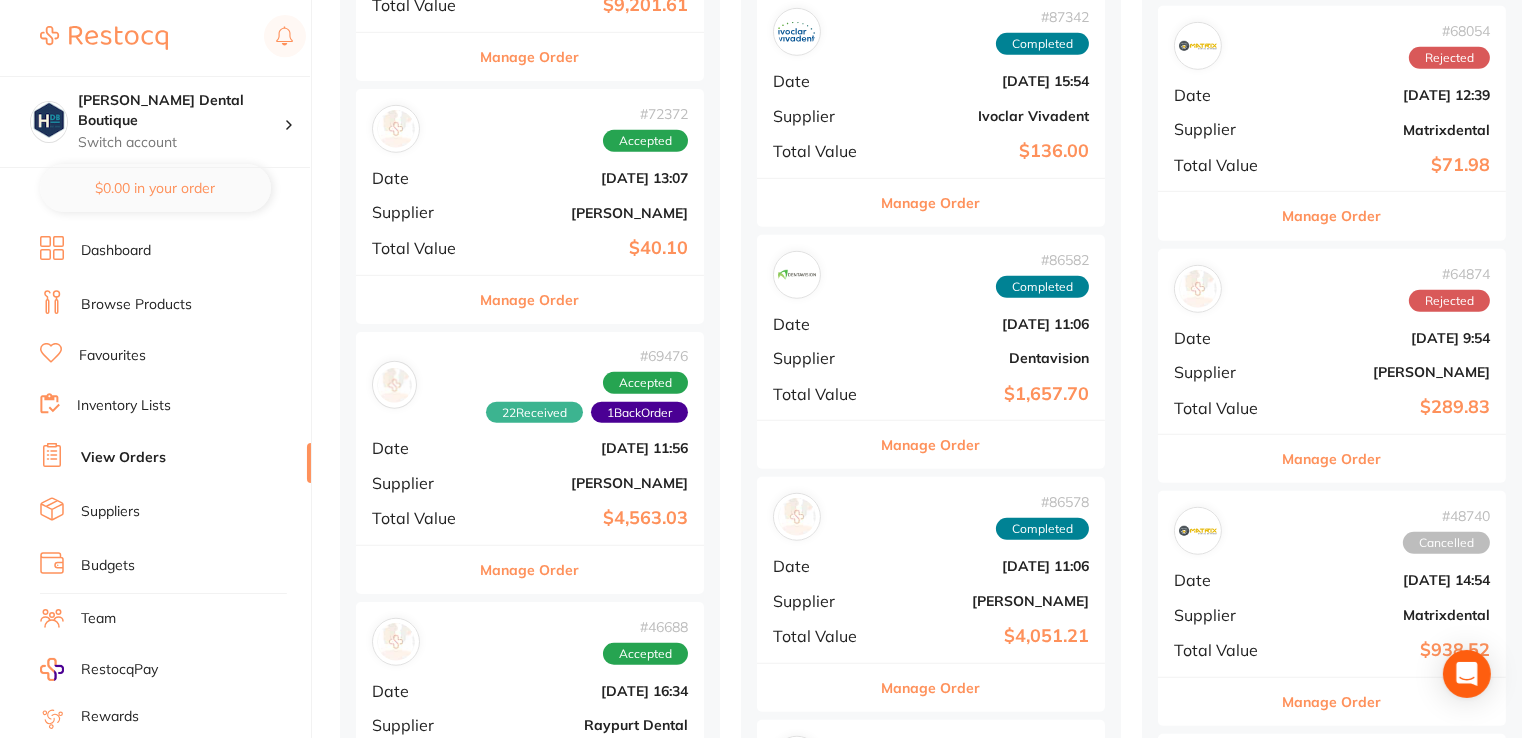 click on "Manage Order" at bounding box center (530, 300) 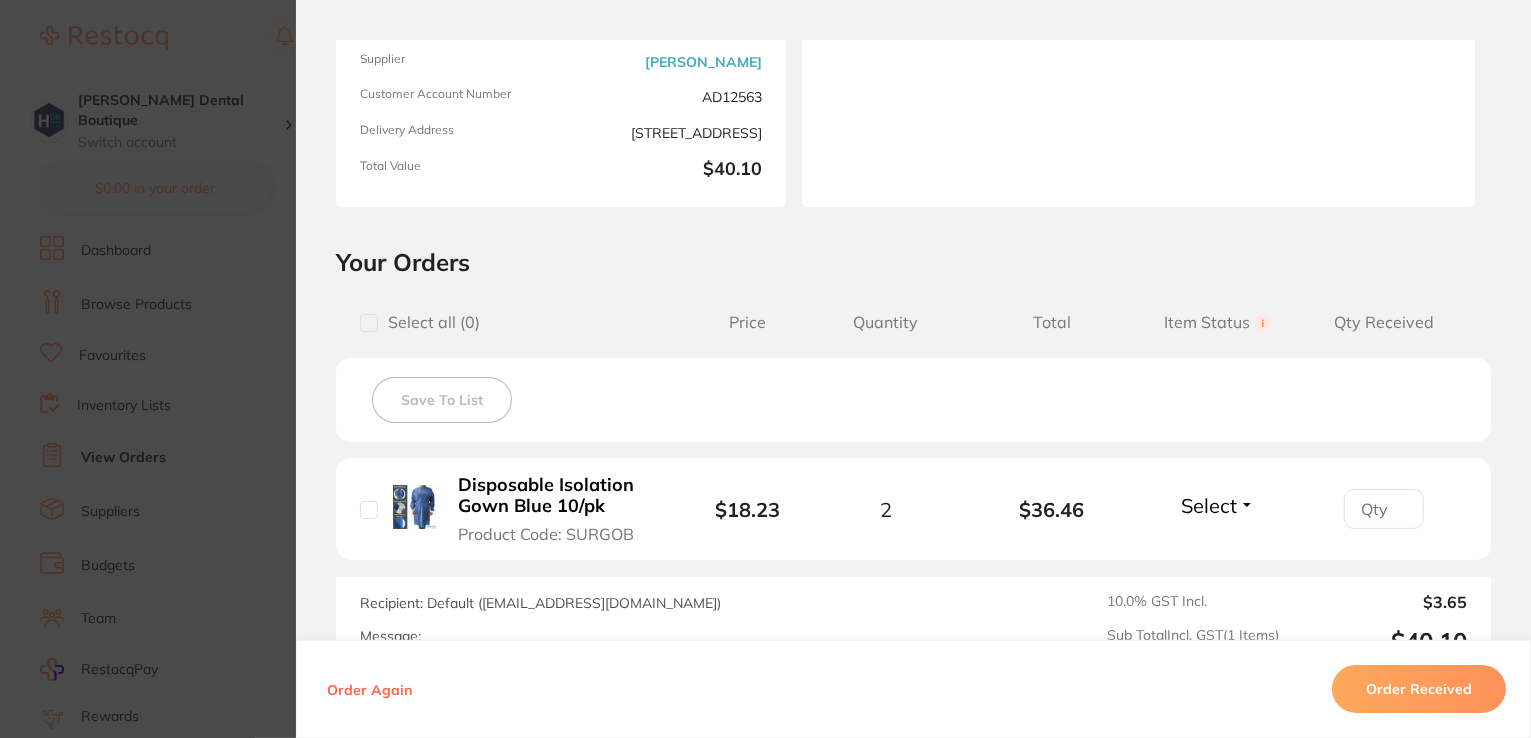 scroll, scrollTop: 475, scrollLeft: 0, axis: vertical 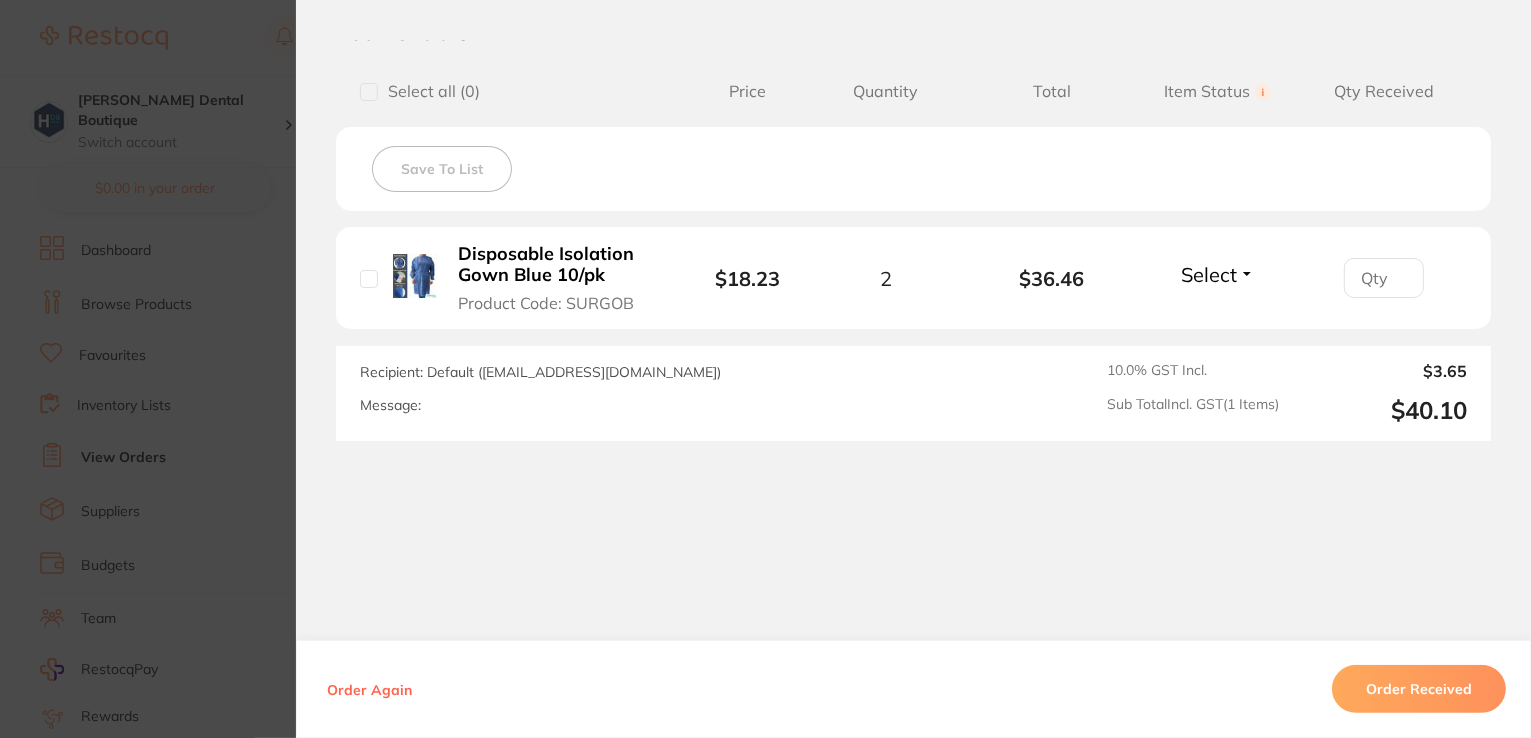 click on "Order Received" at bounding box center (1419, 689) 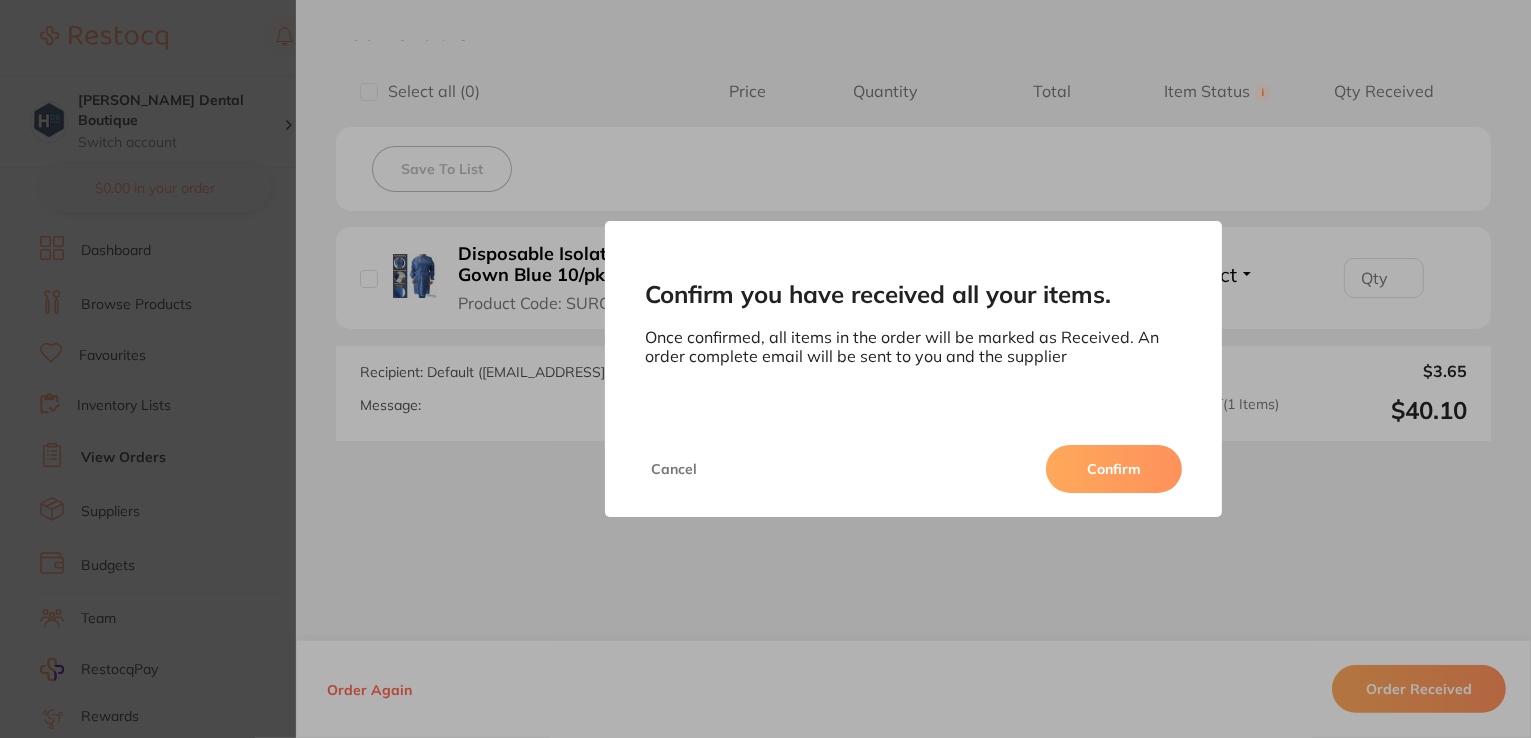 click on "Confirm" at bounding box center (1114, 469) 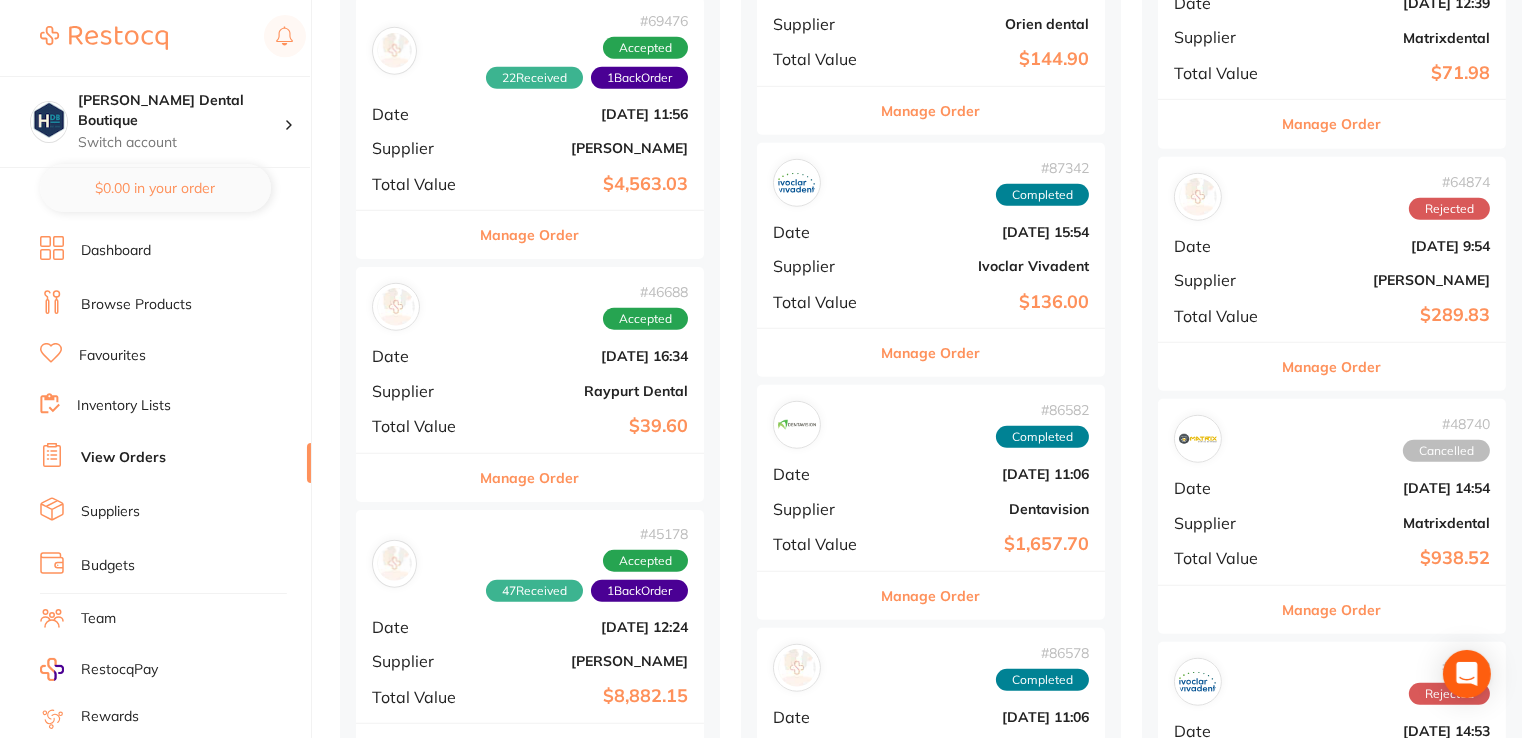 scroll, scrollTop: 1800, scrollLeft: 0, axis: vertical 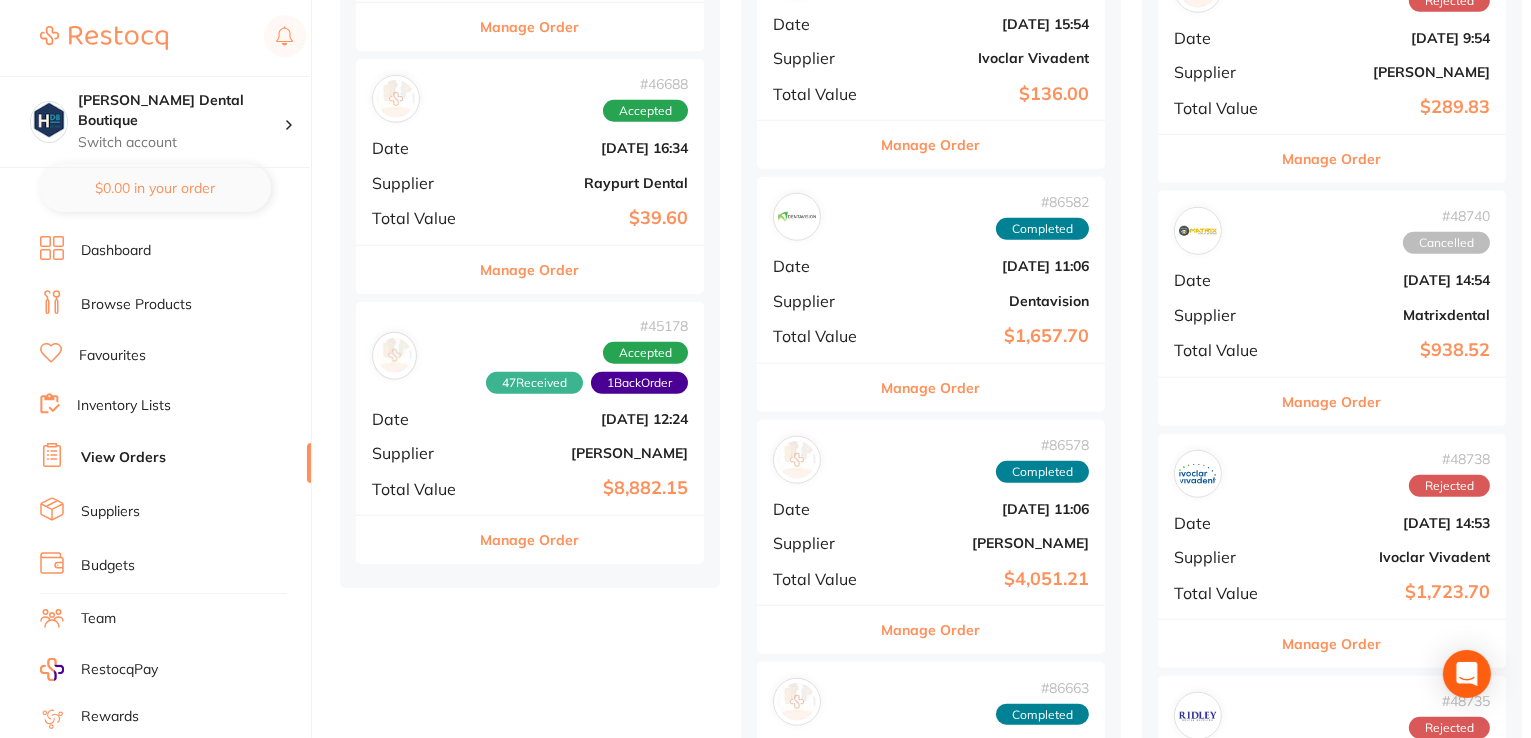 click on "# 46688 Accepted Date [DATE] 16:34 Supplier Raypurt Dental Total Value $39.60" at bounding box center [530, 151] 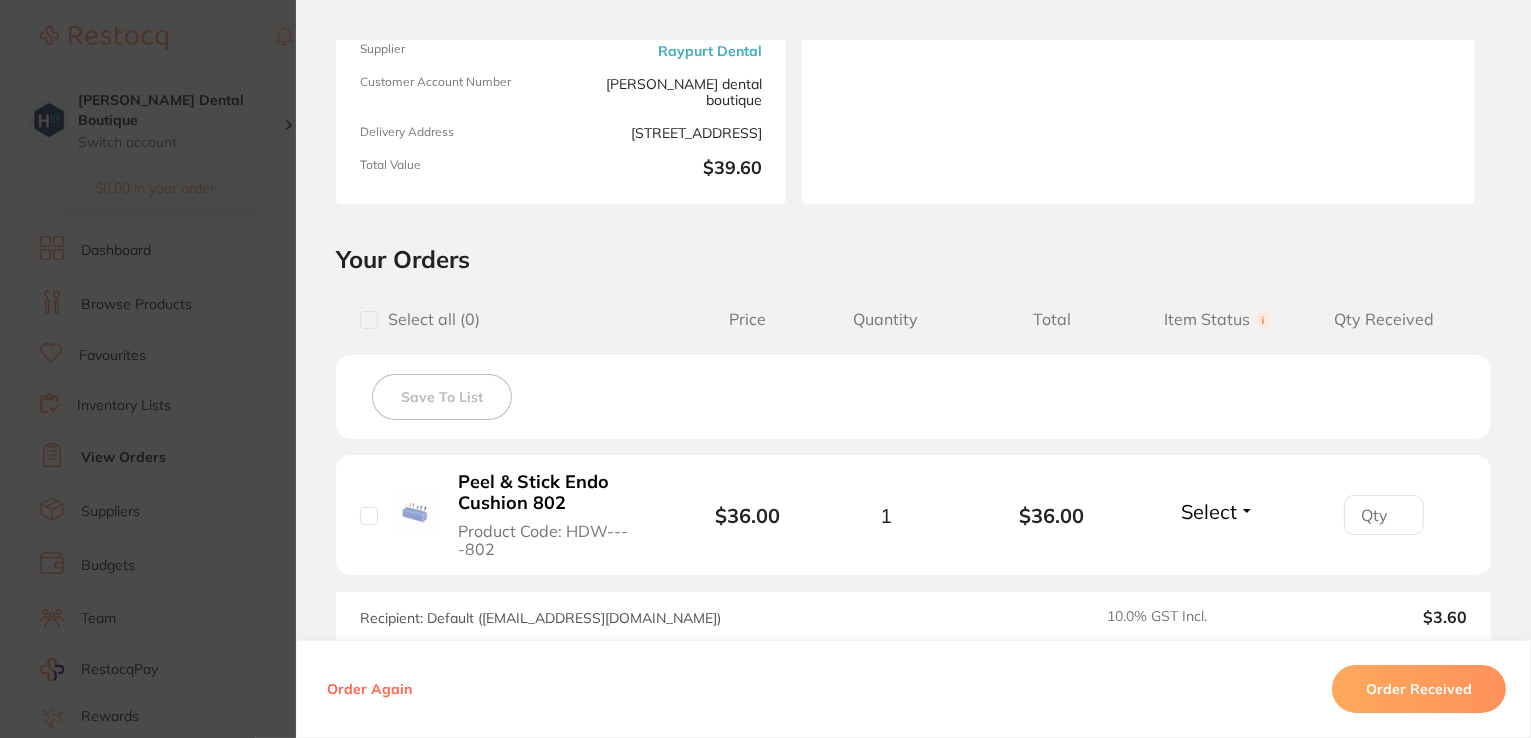 scroll, scrollTop: 0, scrollLeft: 0, axis: both 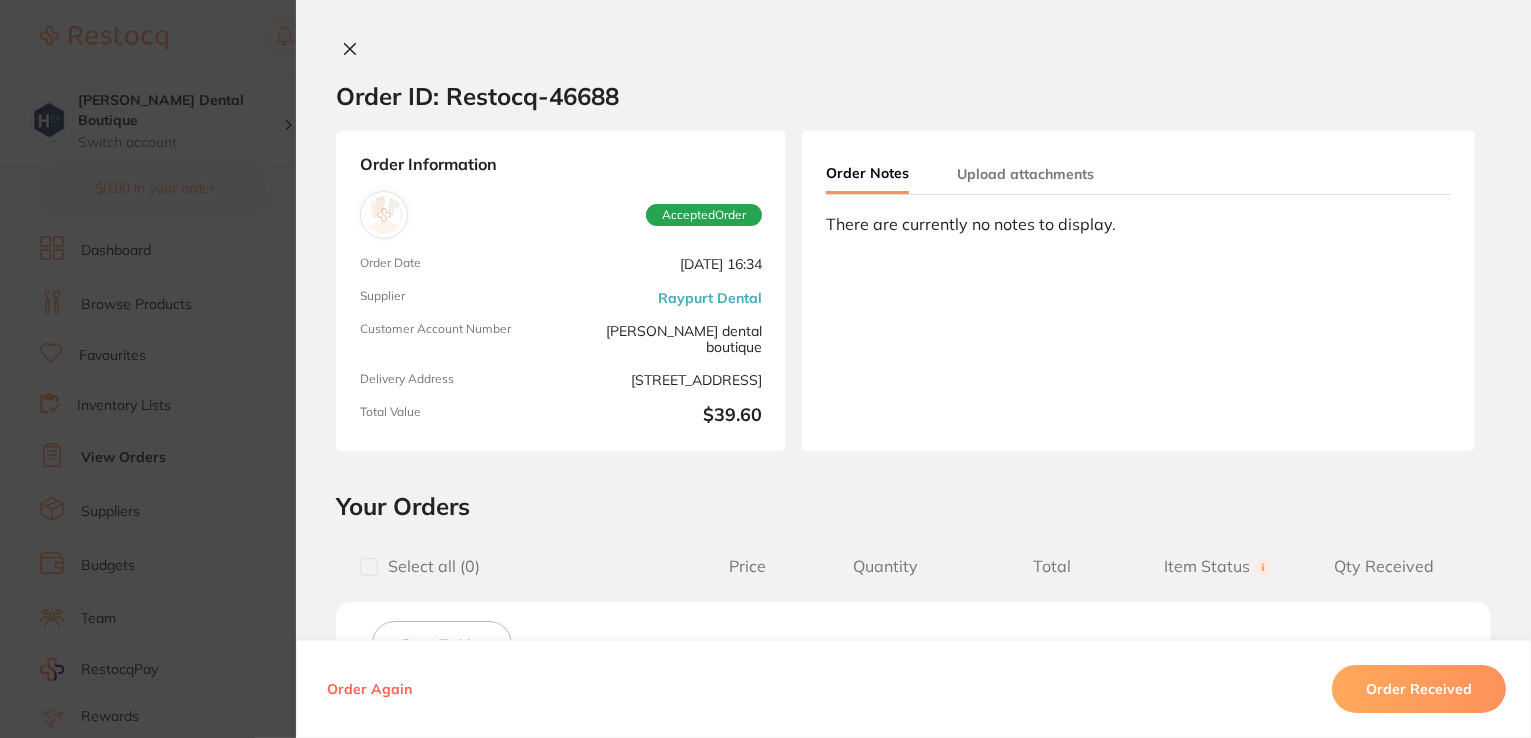 click 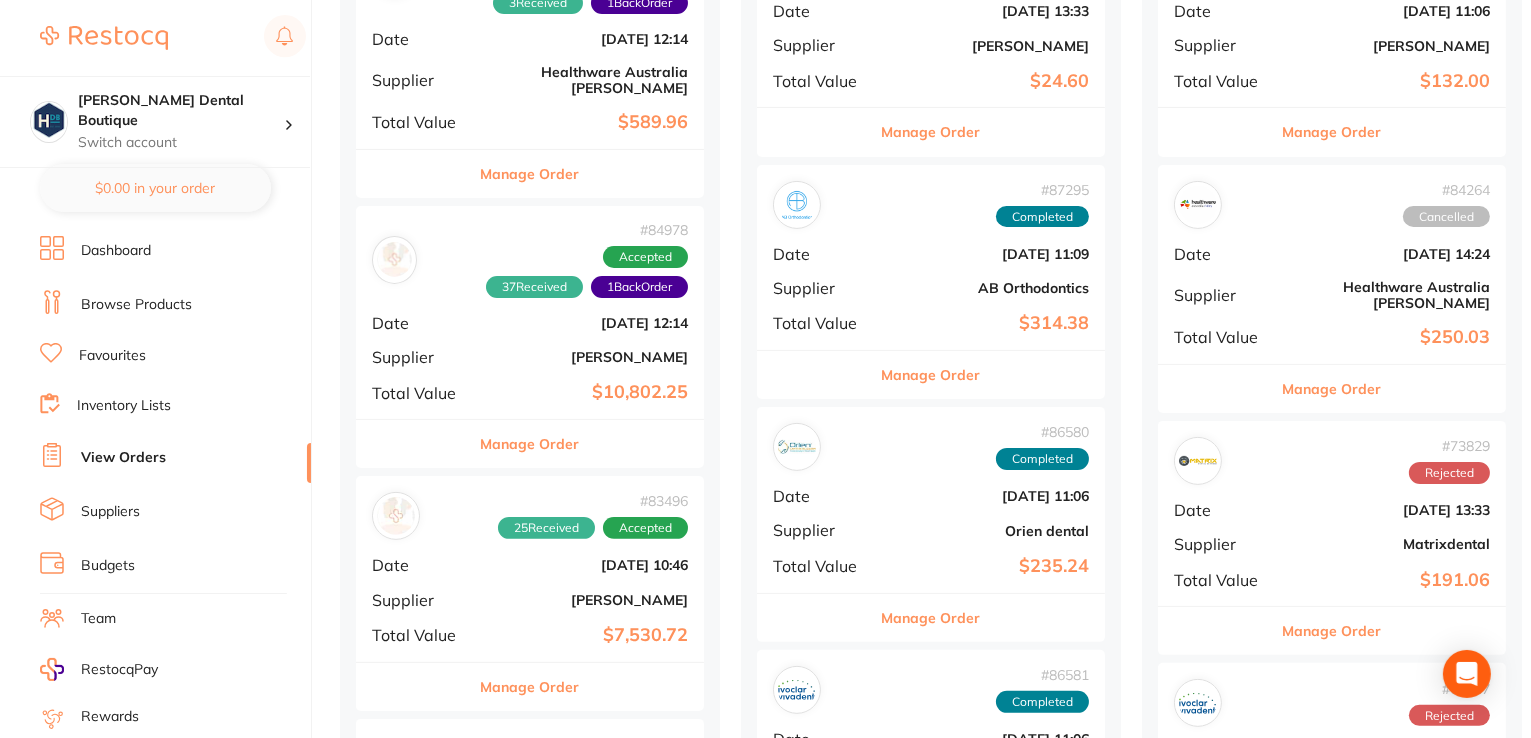 scroll, scrollTop: 0, scrollLeft: 0, axis: both 